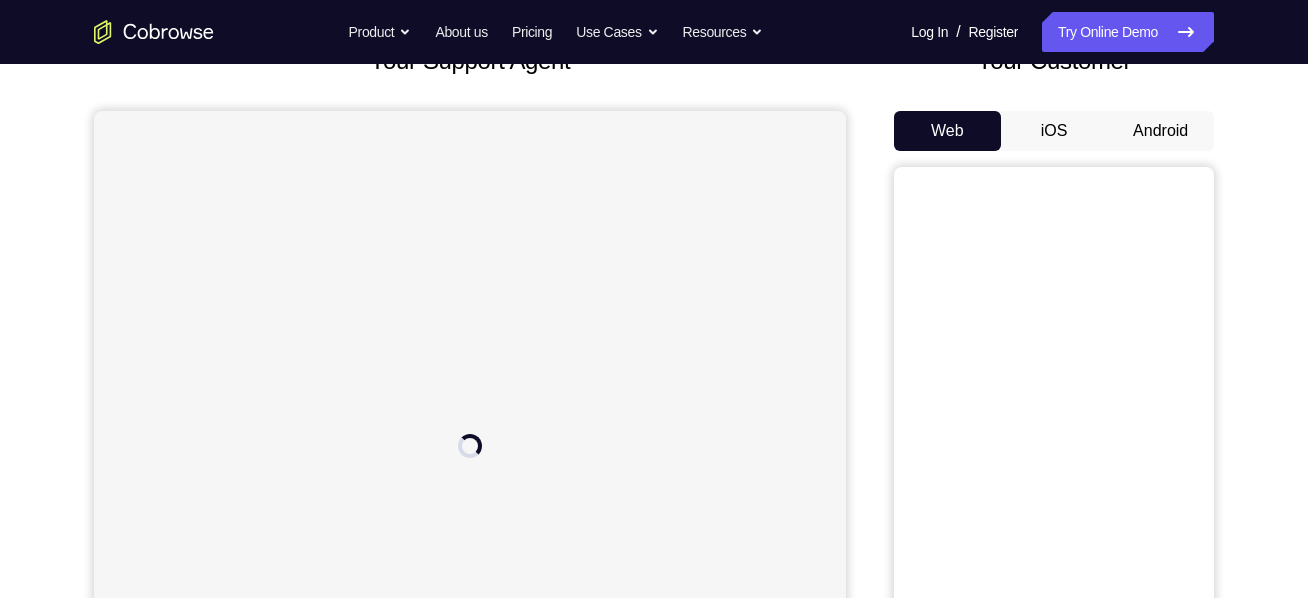 scroll, scrollTop: 147, scrollLeft: 0, axis: vertical 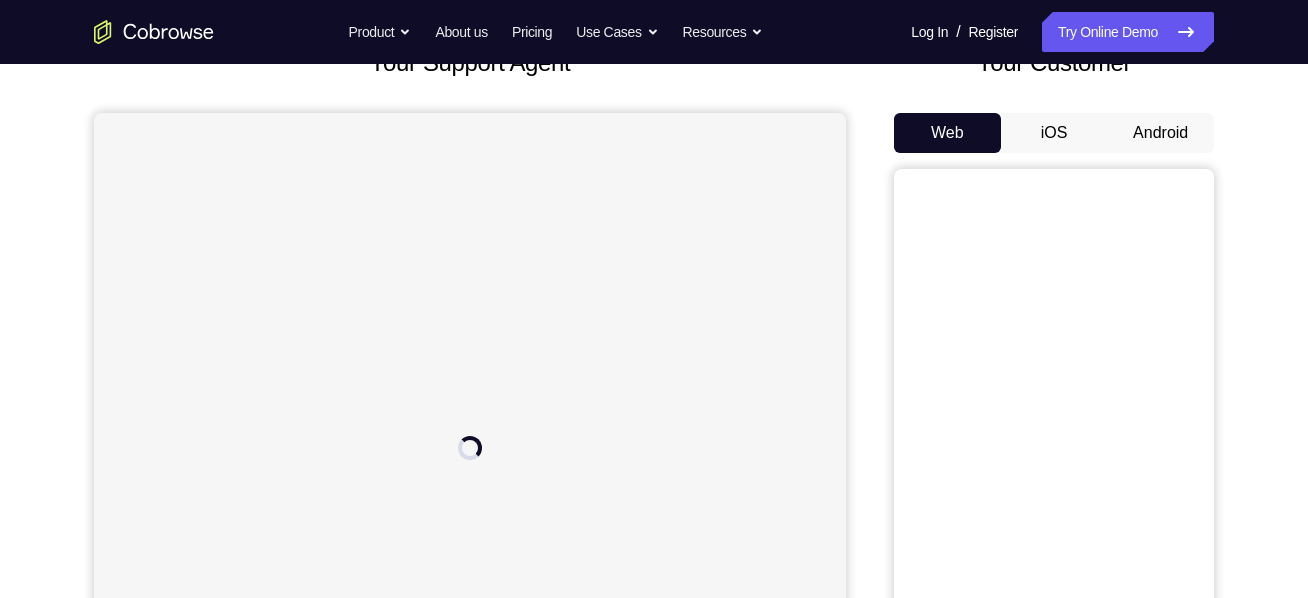 click on "Android" at bounding box center (1160, 133) 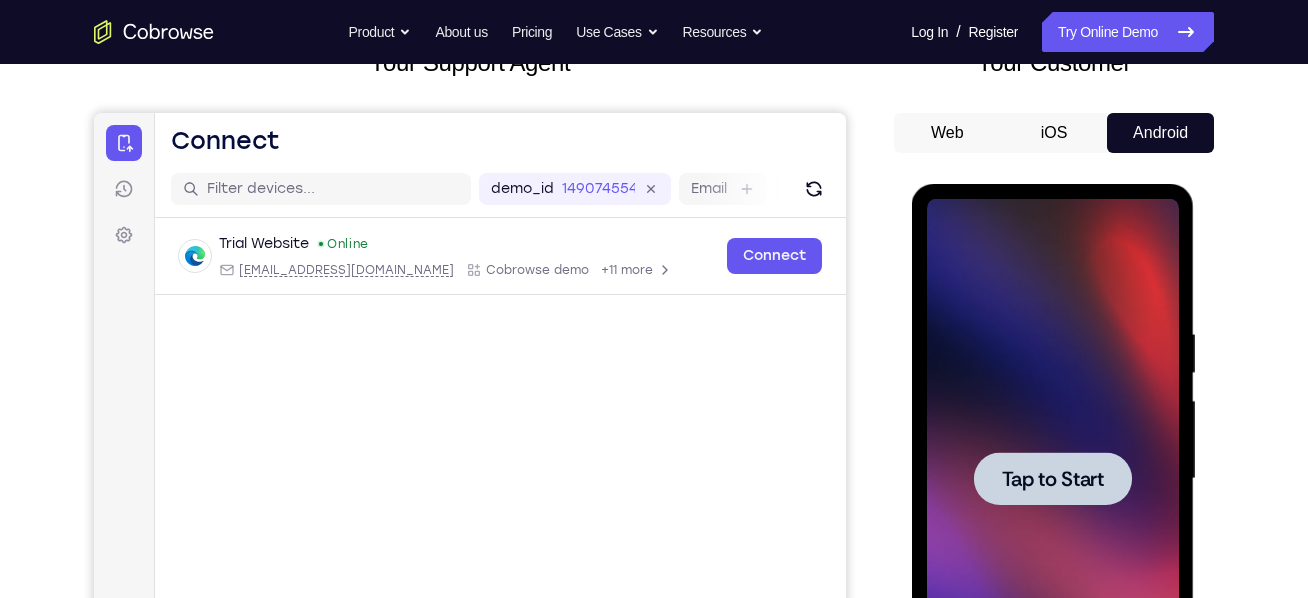 scroll, scrollTop: 0, scrollLeft: 0, axis: both 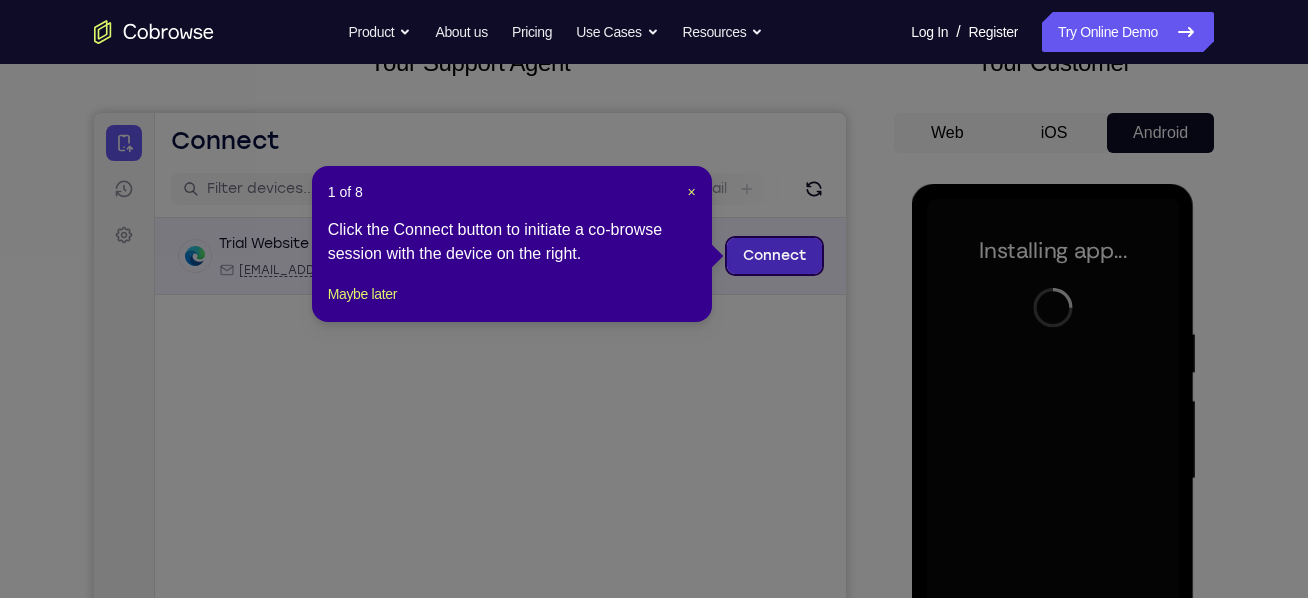 click on "Connect" at bounding box center [774, 256] 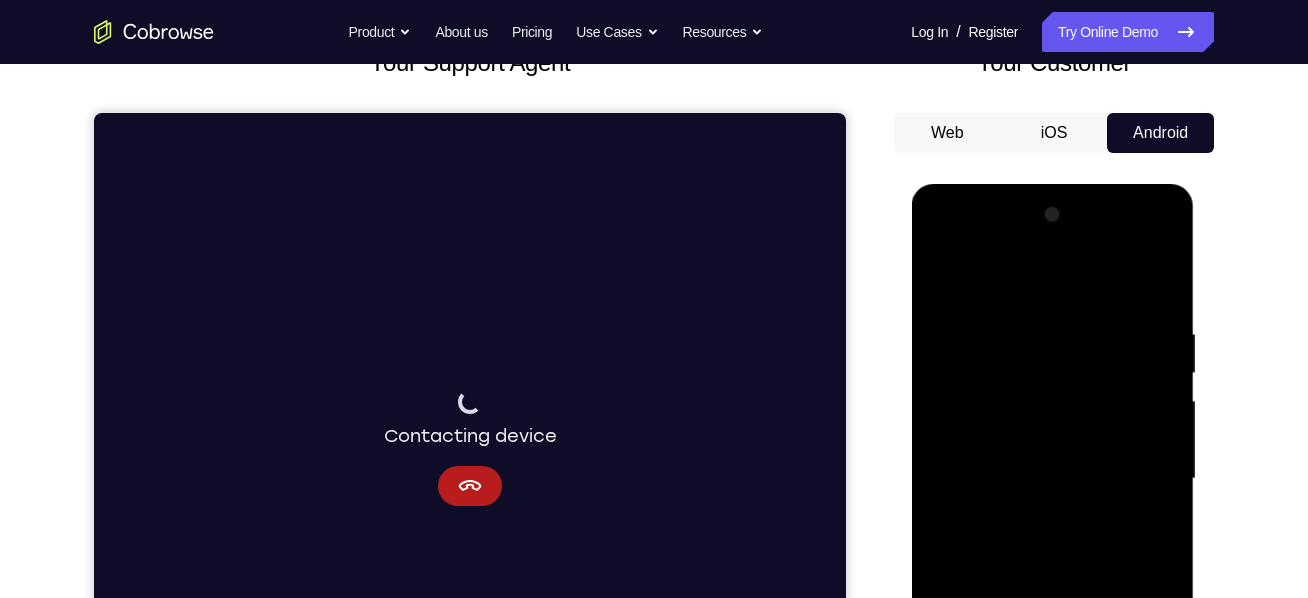 scroll, scrollTop: 383, scrollLeft: 0, axis: vertical 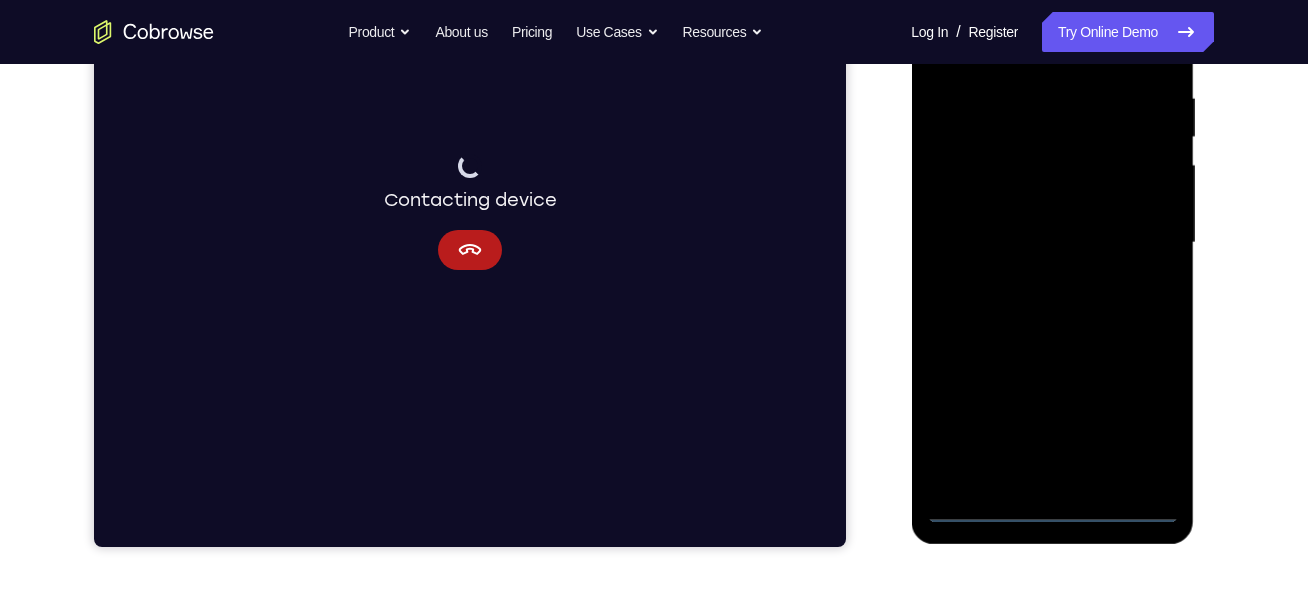 click at bounding box center [1052, 243] 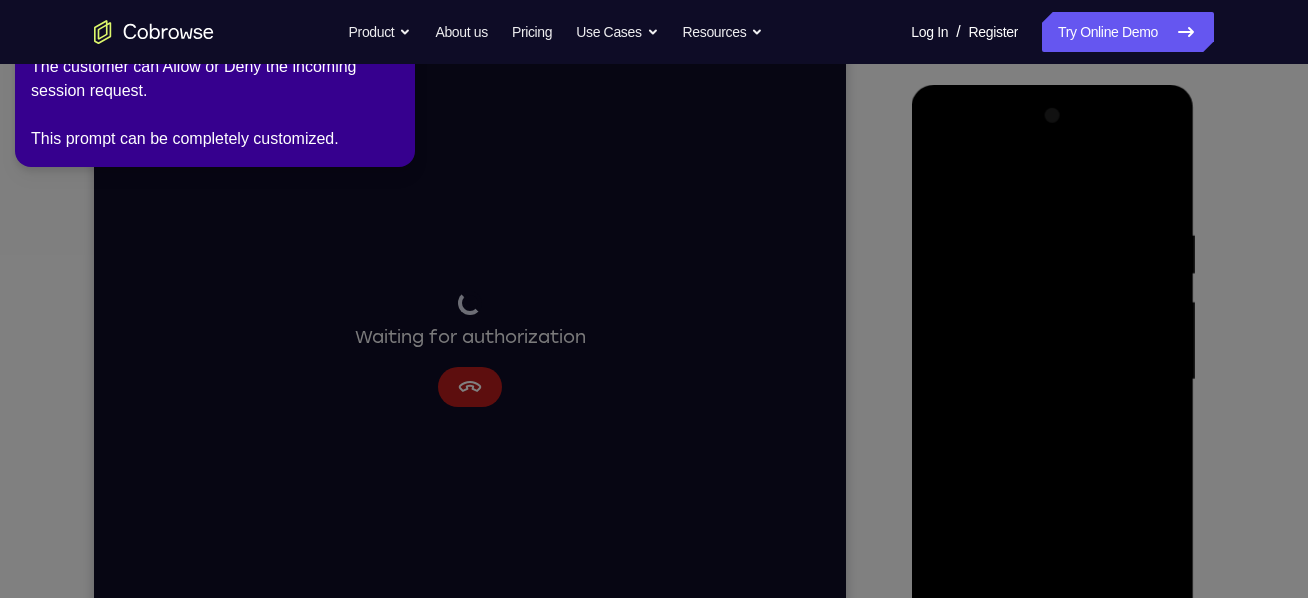 scroll, scrollTop: 245, scrollLeft: 0, axis: vertical 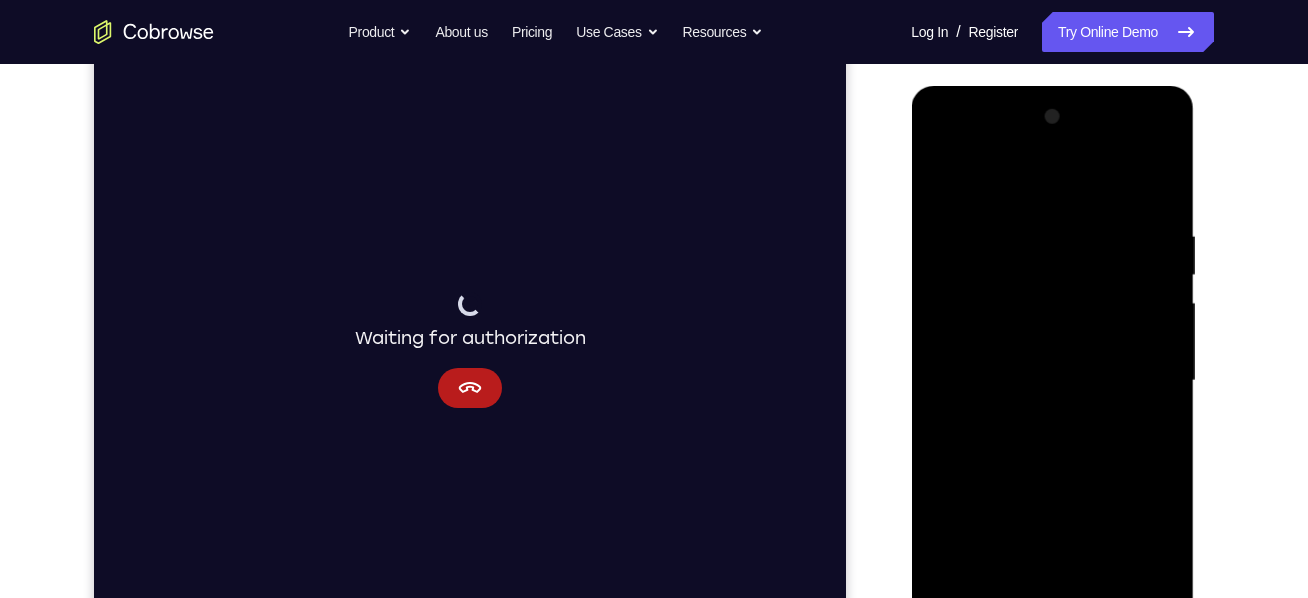click at bounding box center [1052, 381] 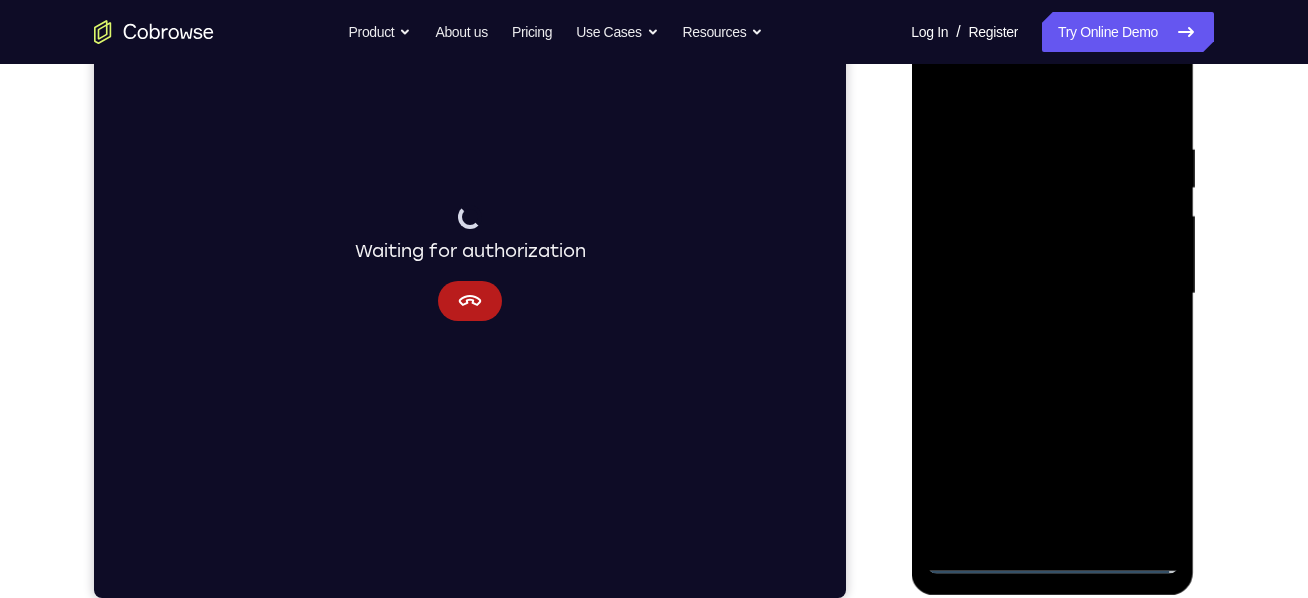scroll, scrollTop: 319, scrollLeft: 0, axis: vertical 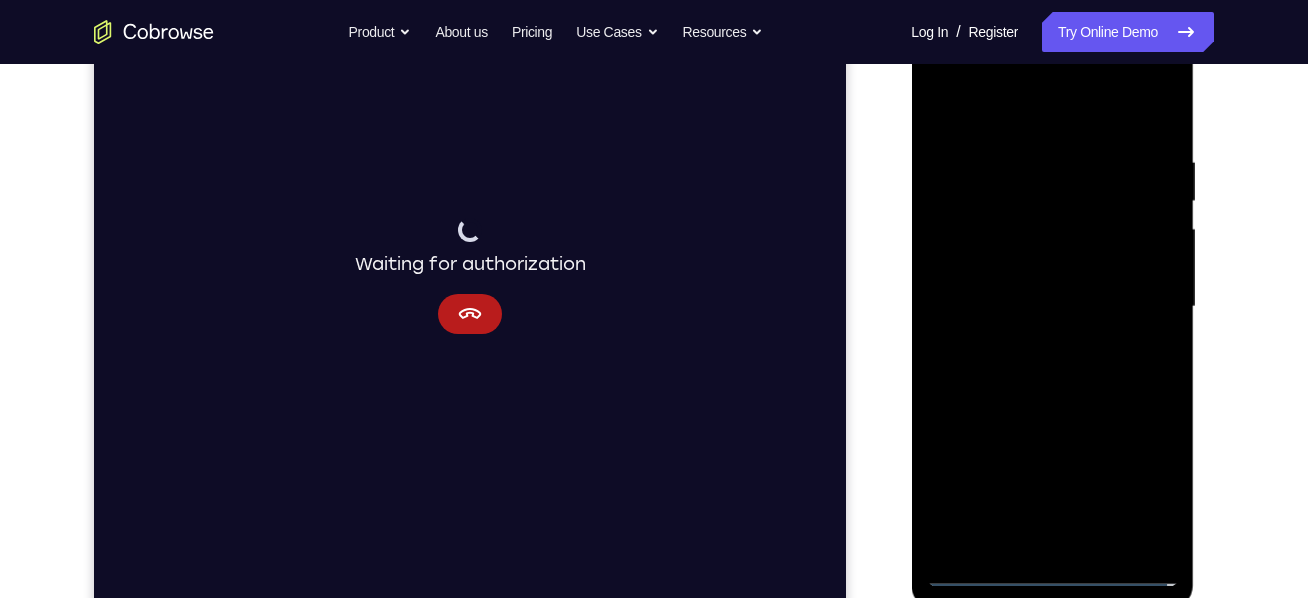 click at bounding box center [1052, 307] 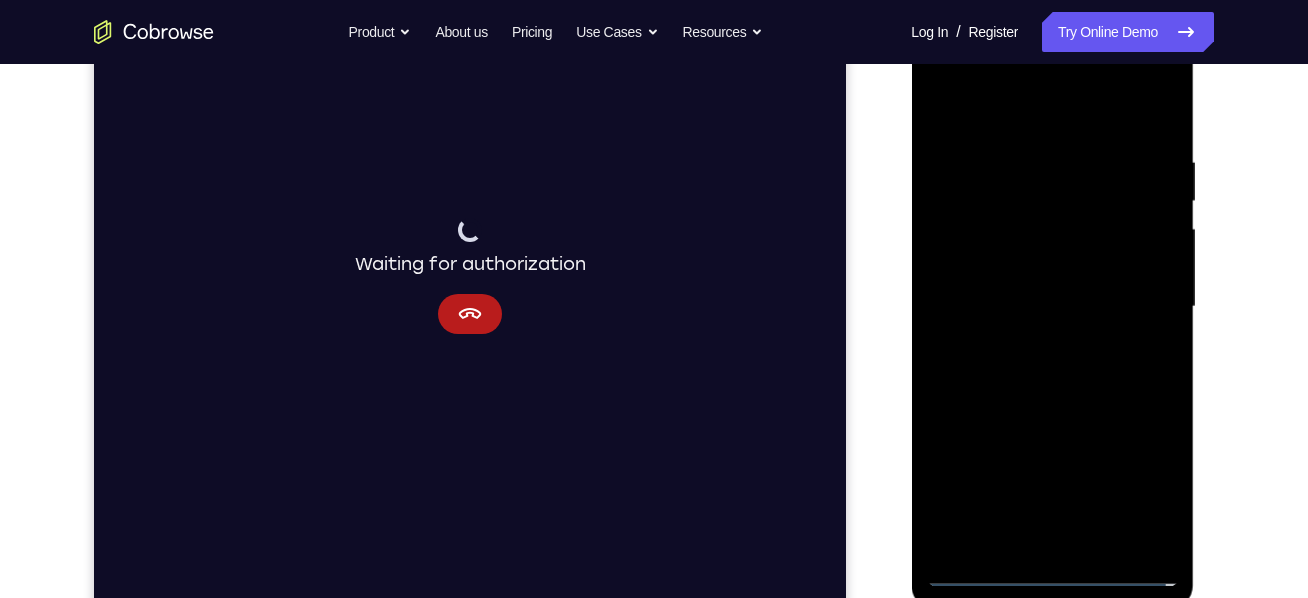 click at bounding box center [1052, 307] 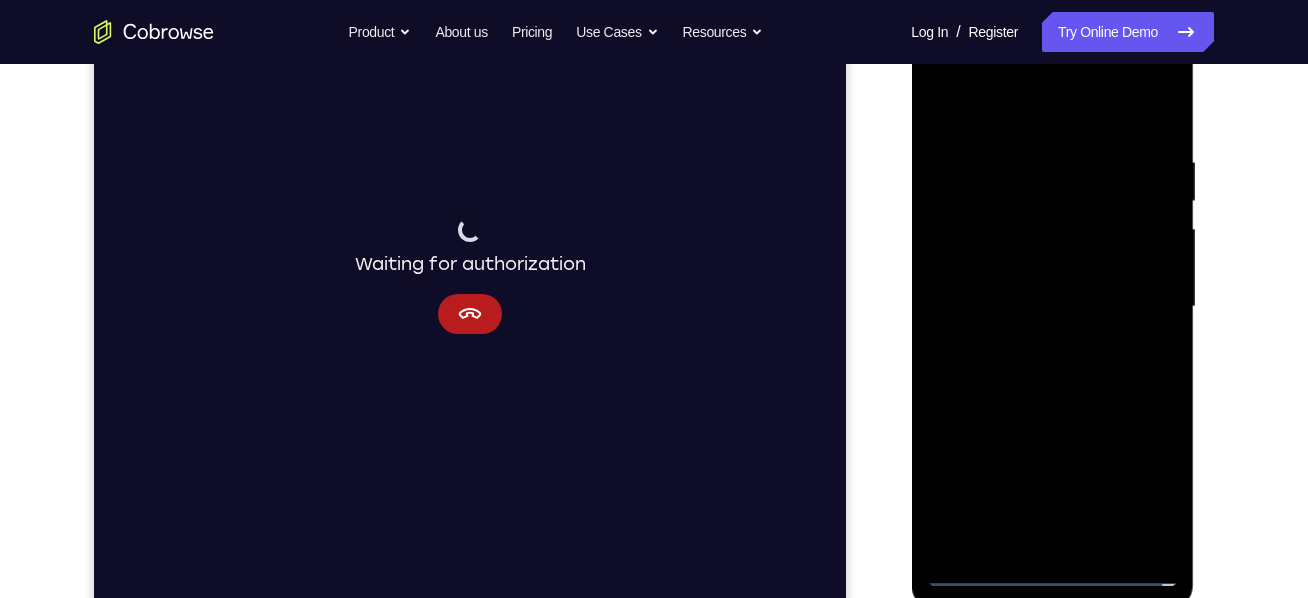 click at bounding box center [1052, 307] 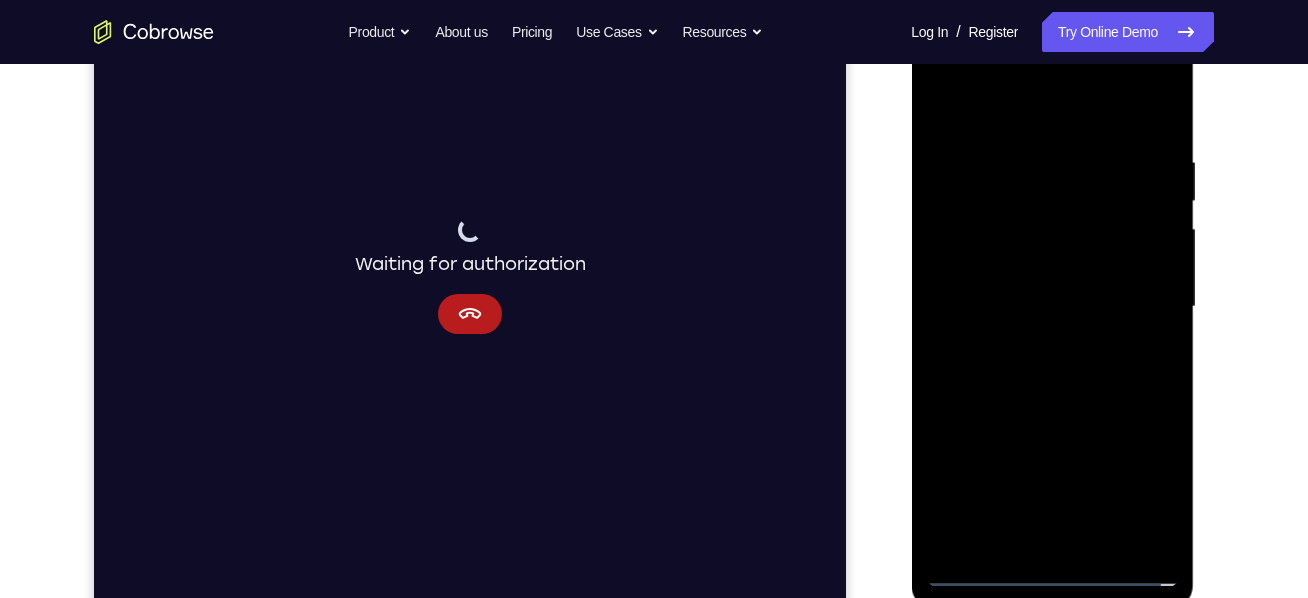 click at bounding box center (1052, 307) 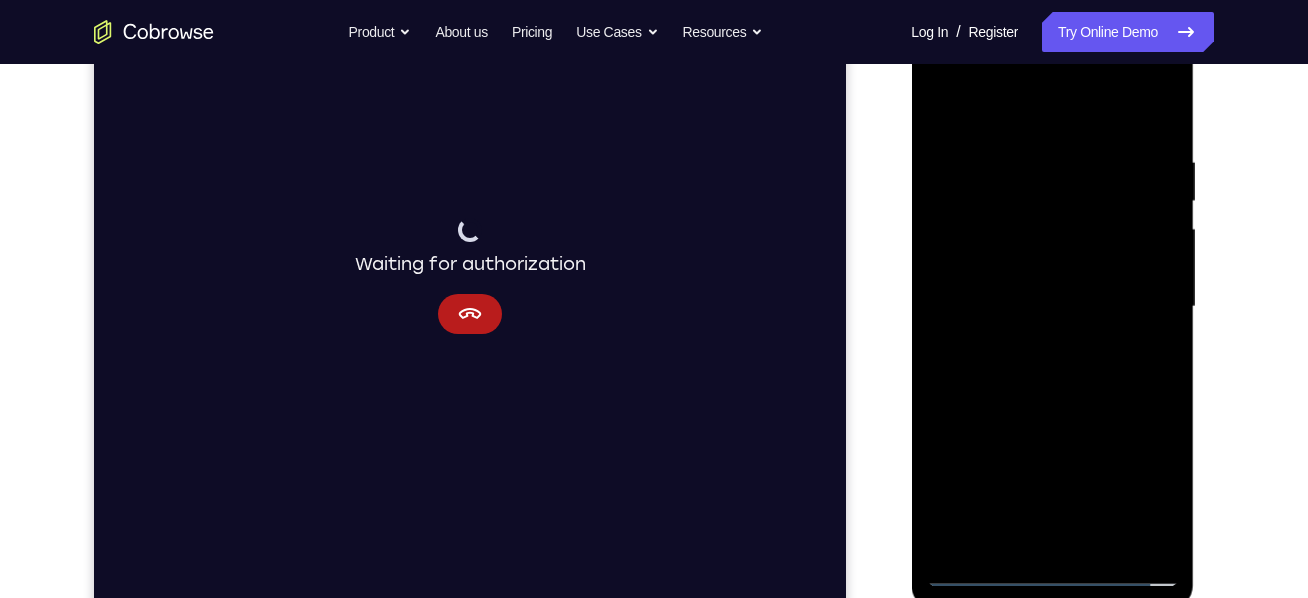 click at bounding box center [1052, 307] 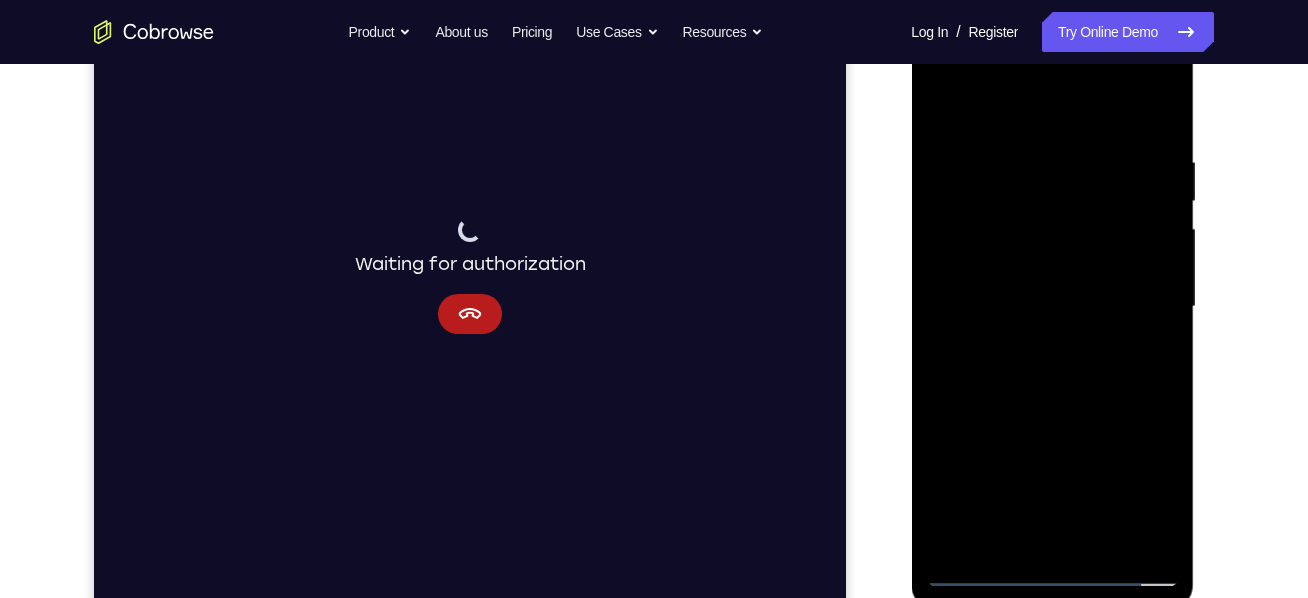 click at bounding box center [1052, 307] 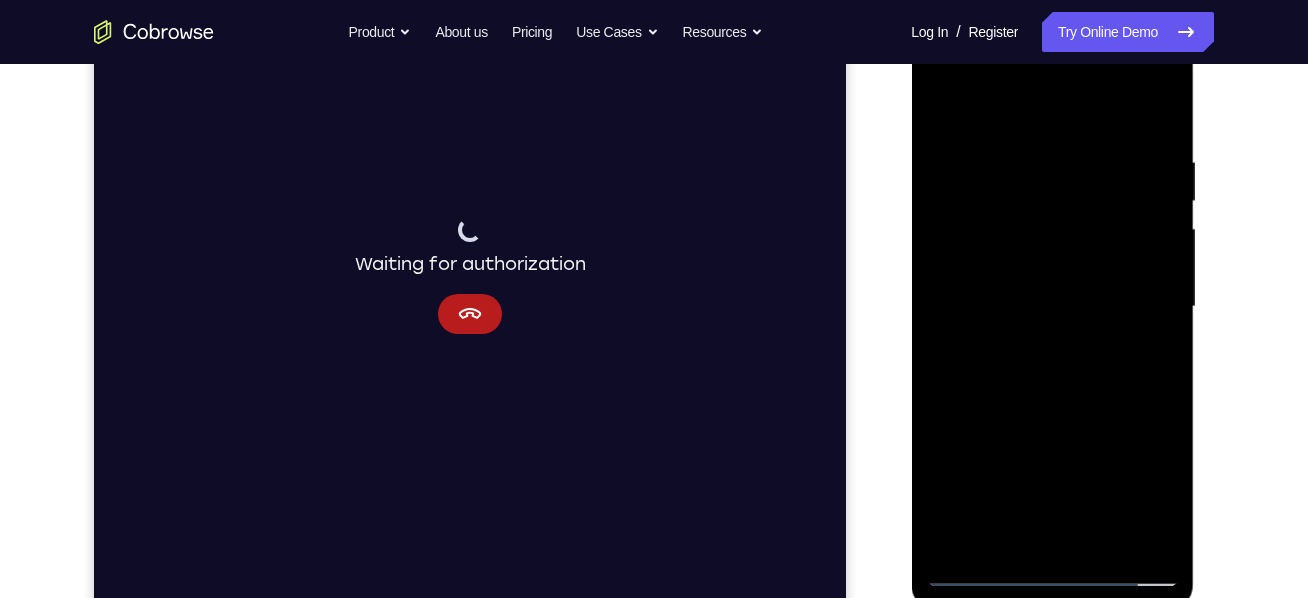 click at bounding box center (1052, 307) 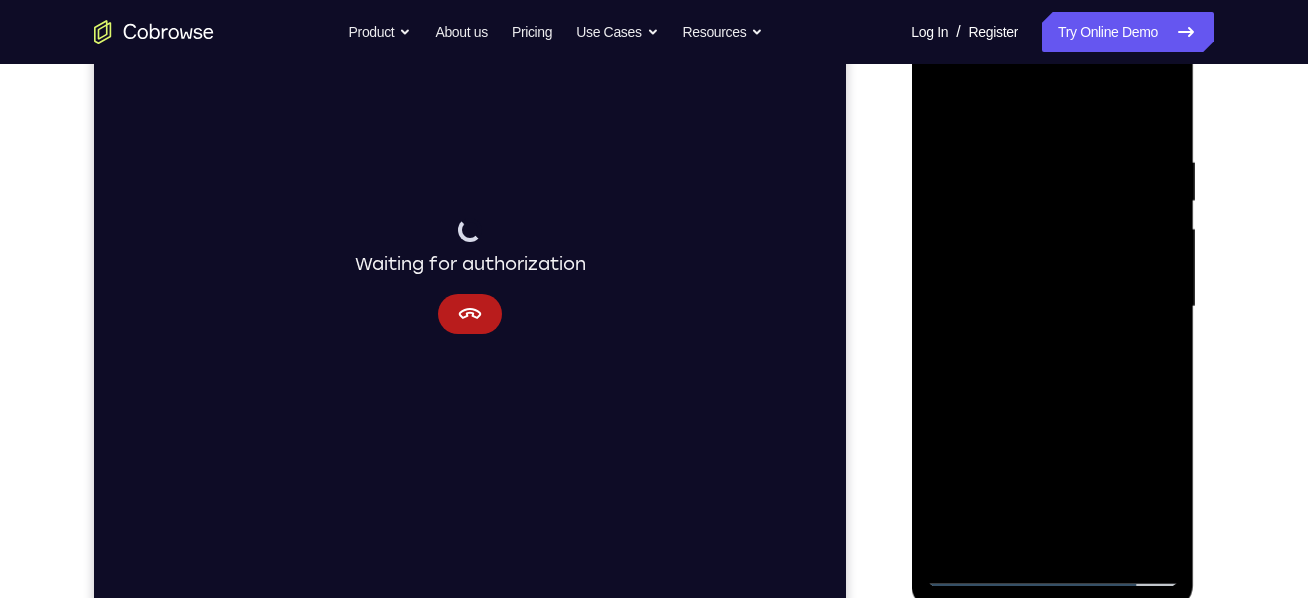 click at bounding box center [1052, 307] 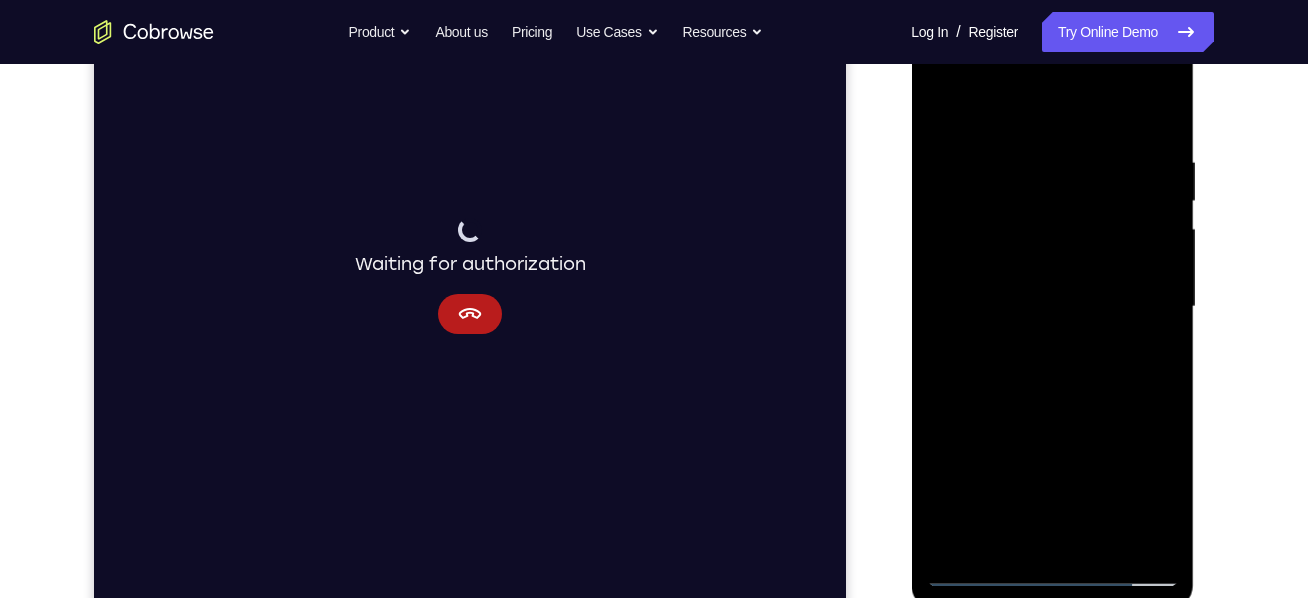 click at bounding box center (1052, 307) 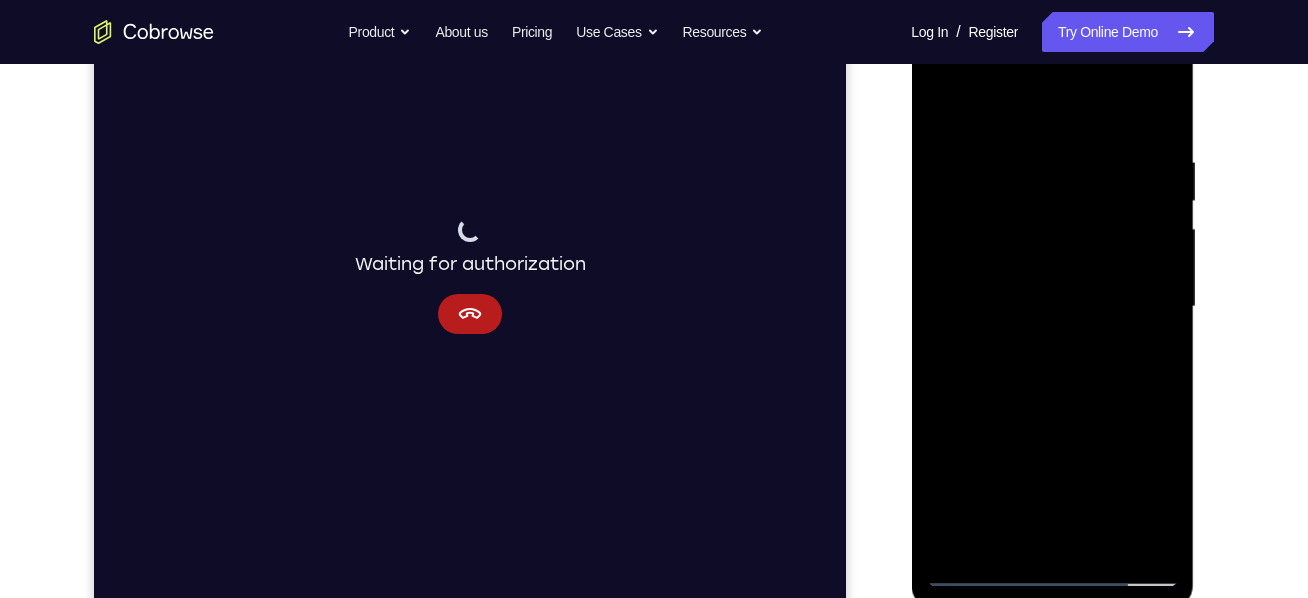 click at bounding box center [1052, 307] 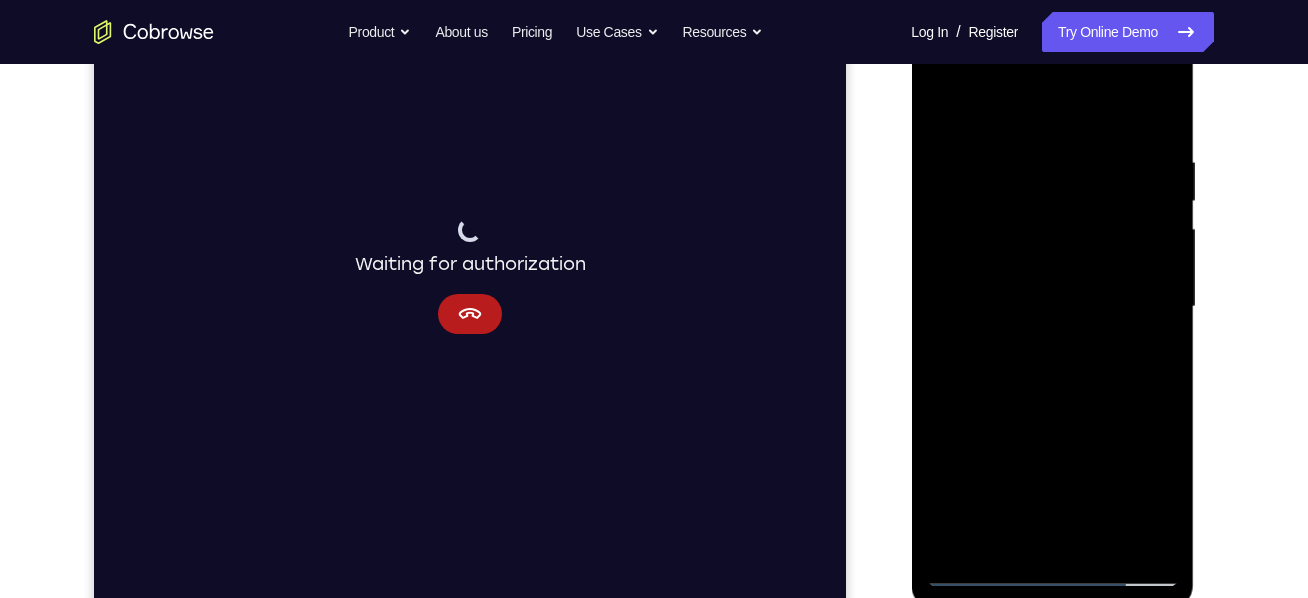 click at bounding box center (1052, 307) 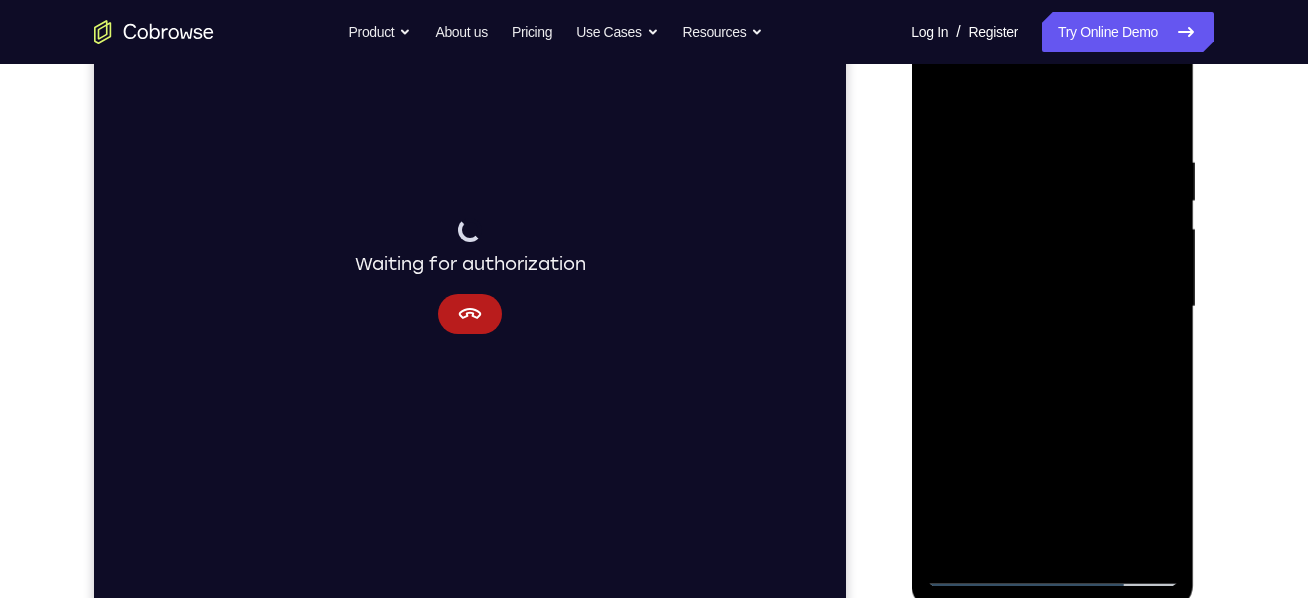 click at bounding box center [1052, 307] 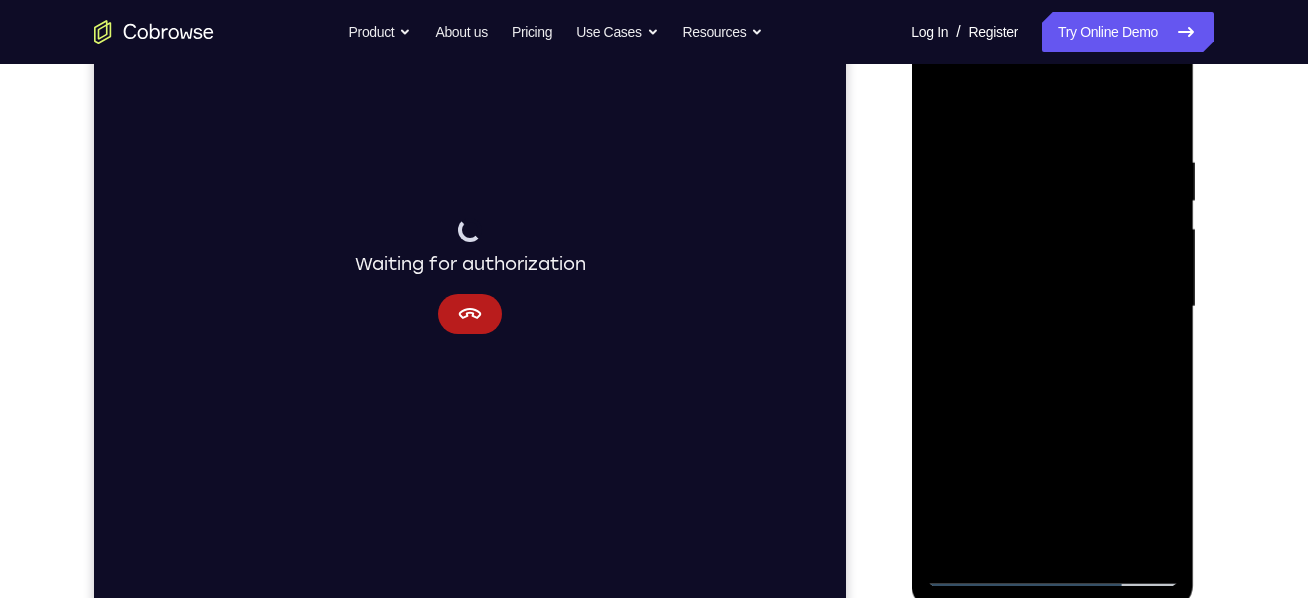 click at bounding box center (1052, 307) 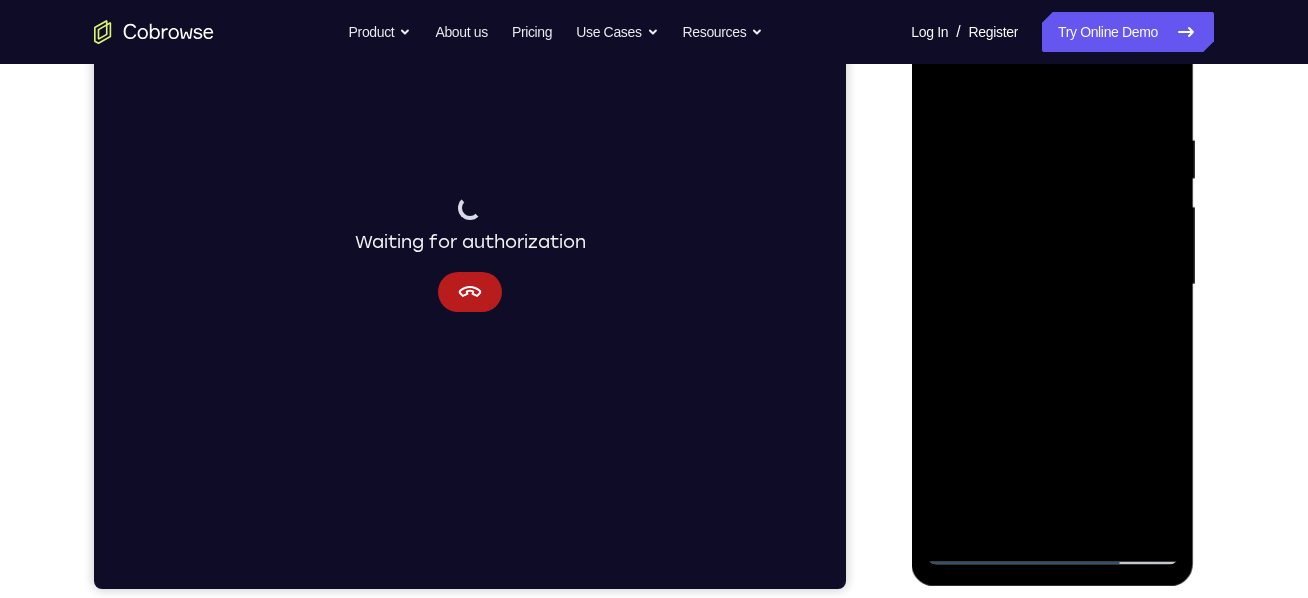 scroll, scrollTop: 342, scrollLeft: 0, axis: vertical 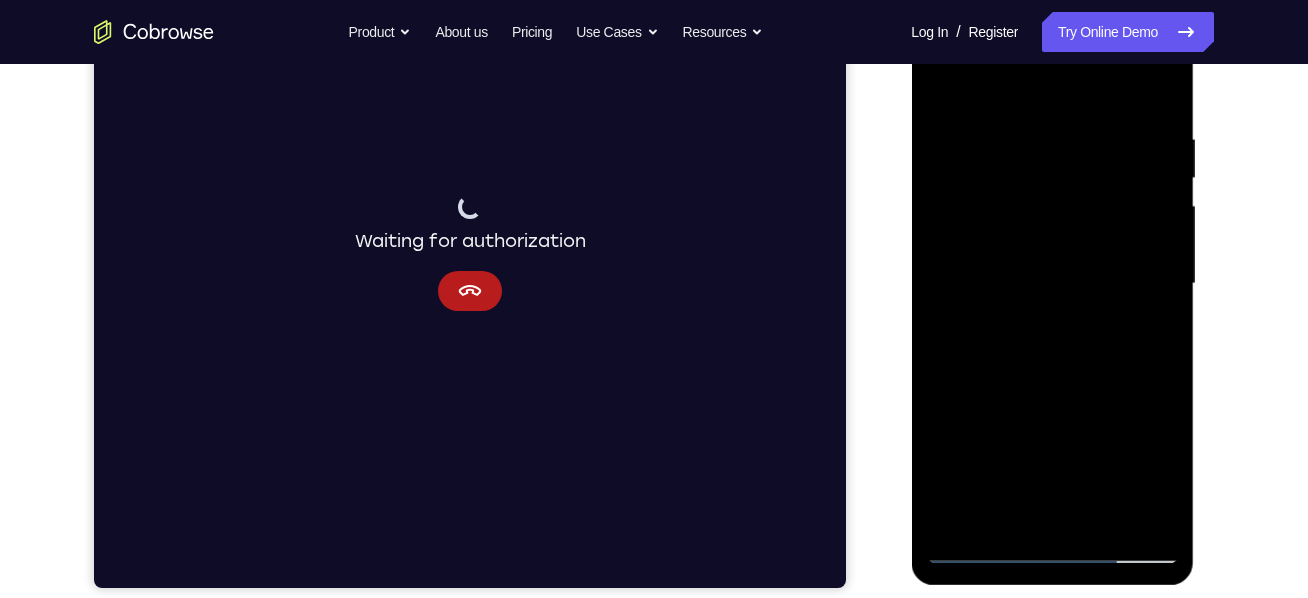 drag, startPoint x: 1113, startPoint y: 339, endPoint x: 1119, endPoint y: 497, distance: 158.11388 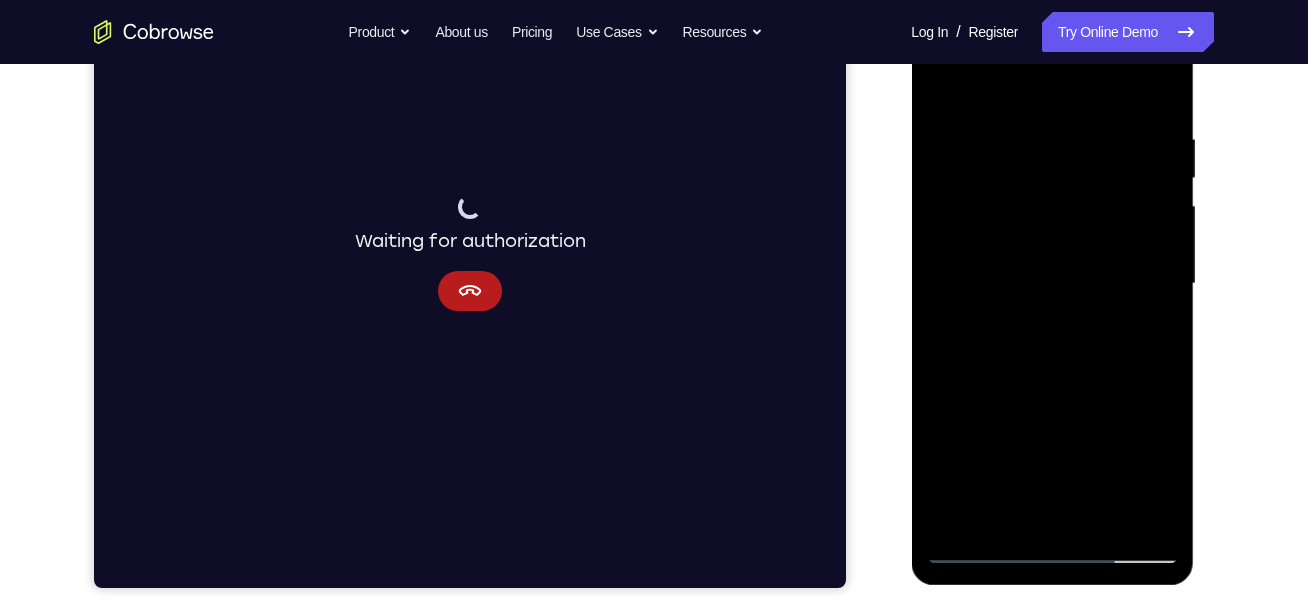 click at bounding box center [1052, 284] 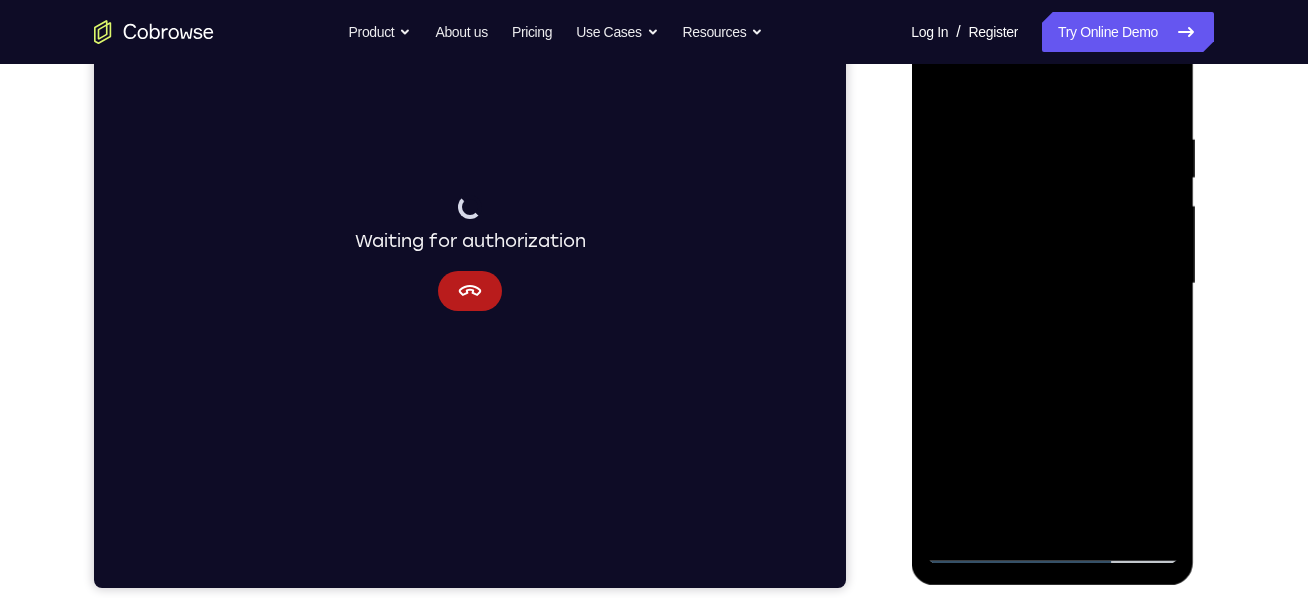 click at bounding box center (1052, 284) 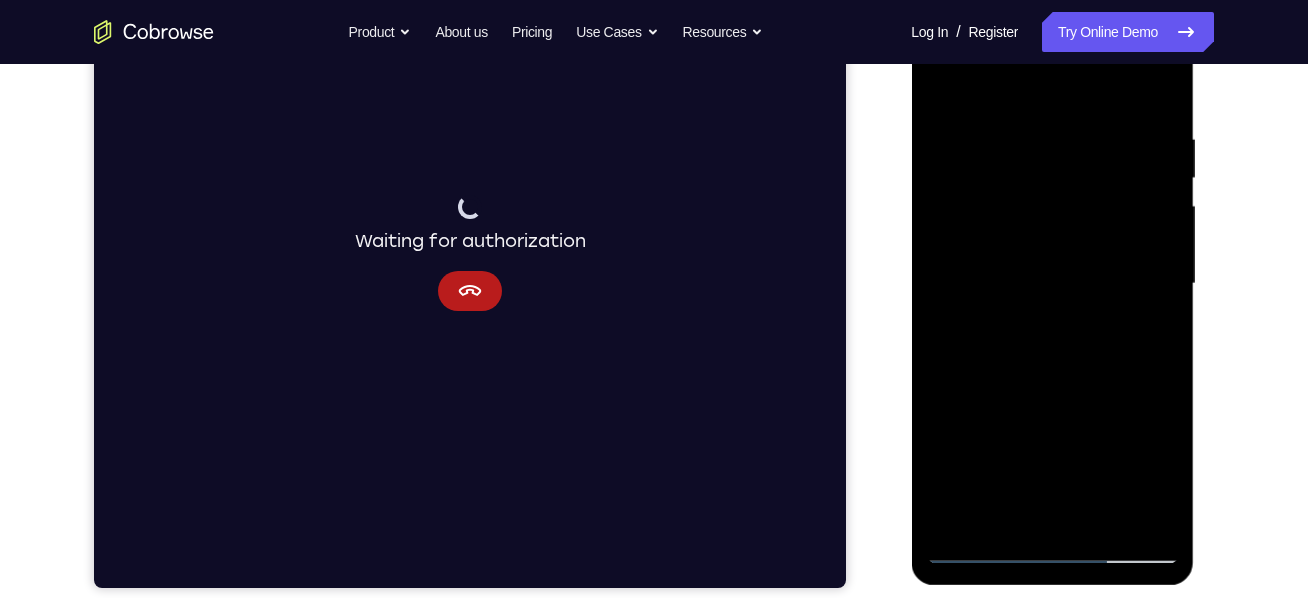 click at bounding box center (1052, 284) 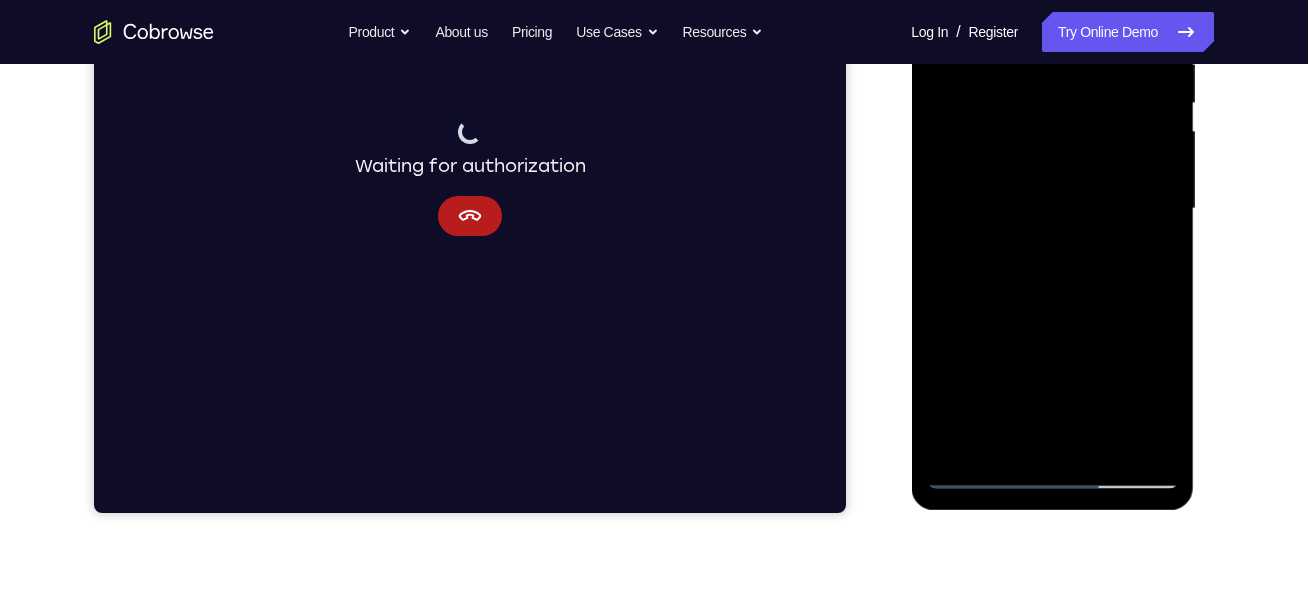 scroll, scrollTop: 420, scrollLeft: 0, axis: vertical 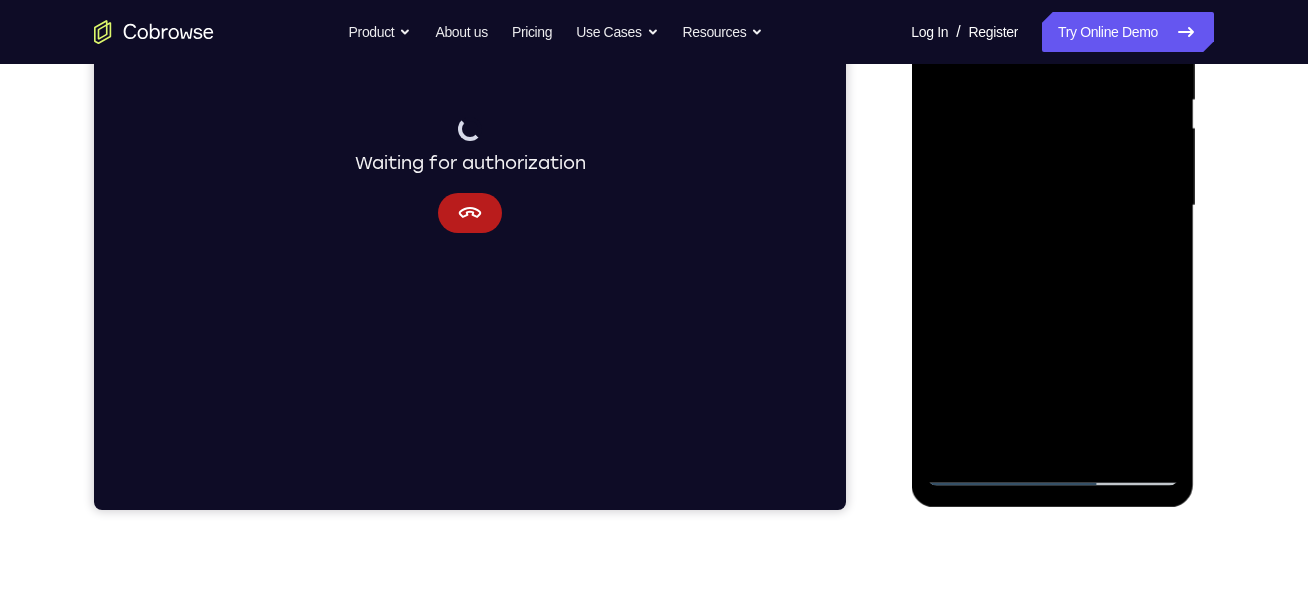 drag, startPoint x: 1050, startPoint y: 283, endPoint x: 1053, endPoint y: 184, distance: 99.04544 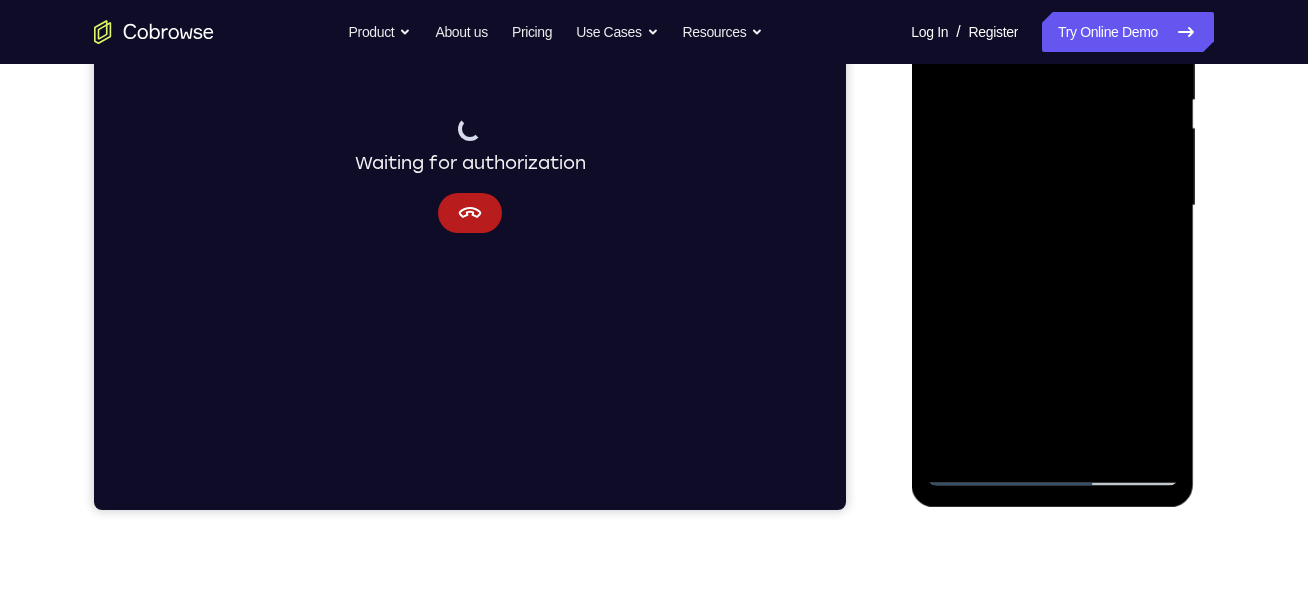 drag, startPoint x: 1045, startPoint y: 155, endPoint x: 1052, endPoint y: 323, distance: 168.14577 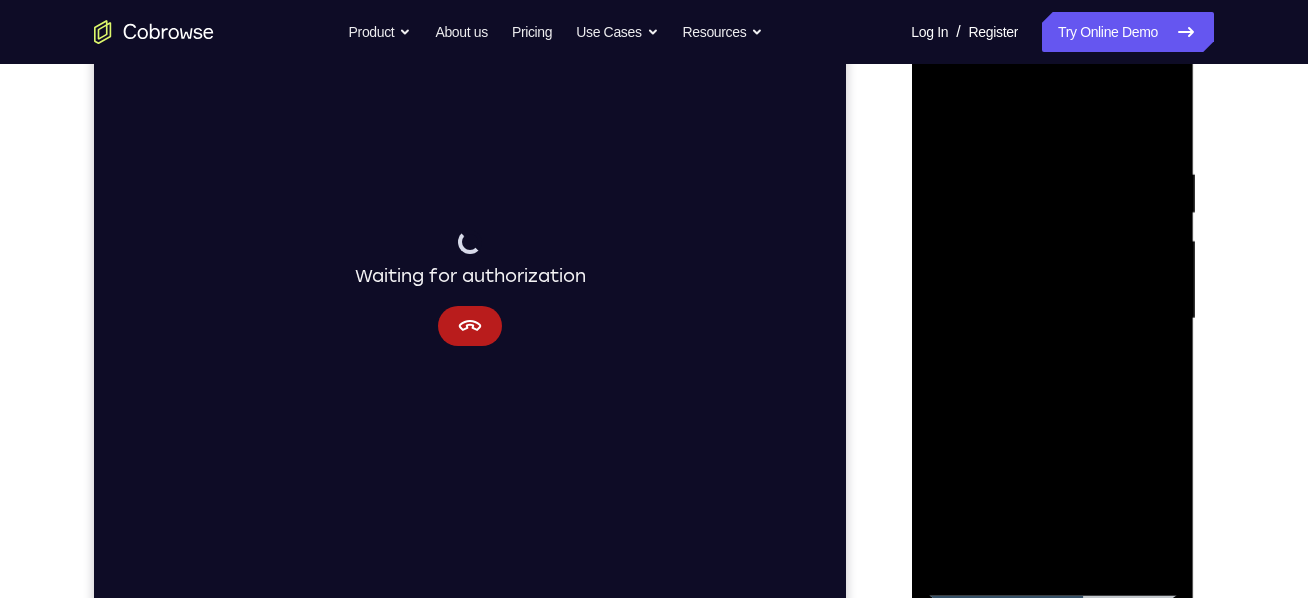 scroll, scrollTop: 305, scrollLeft: 0, axis: vertical 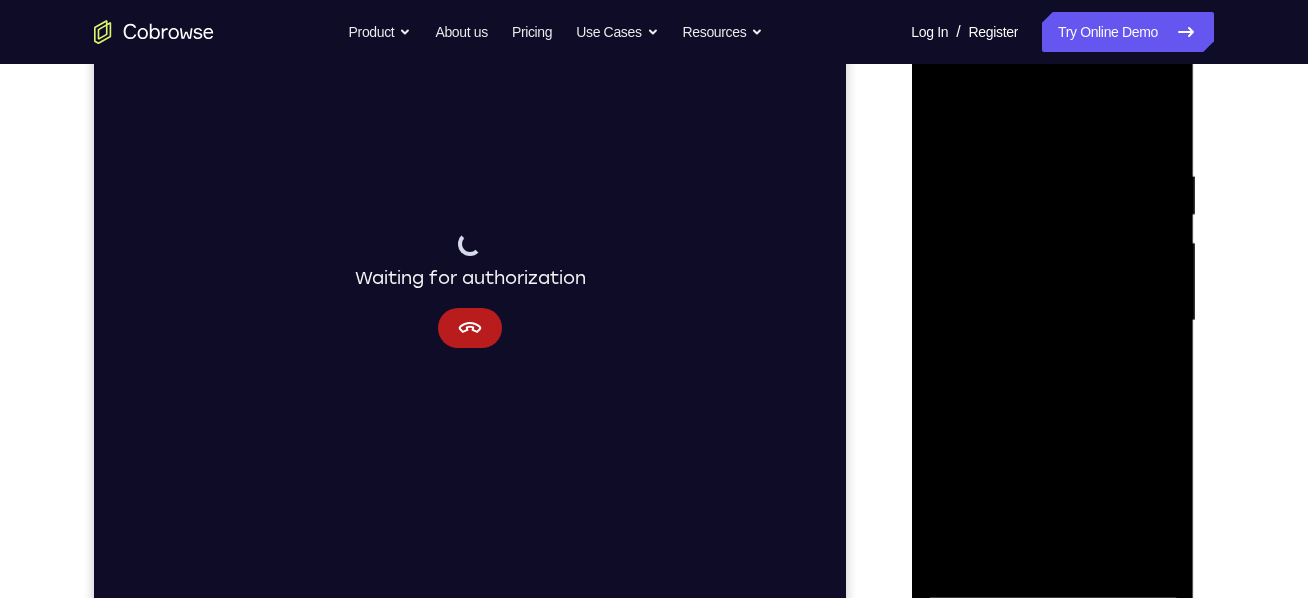 click at bounding box center (1052, 321) 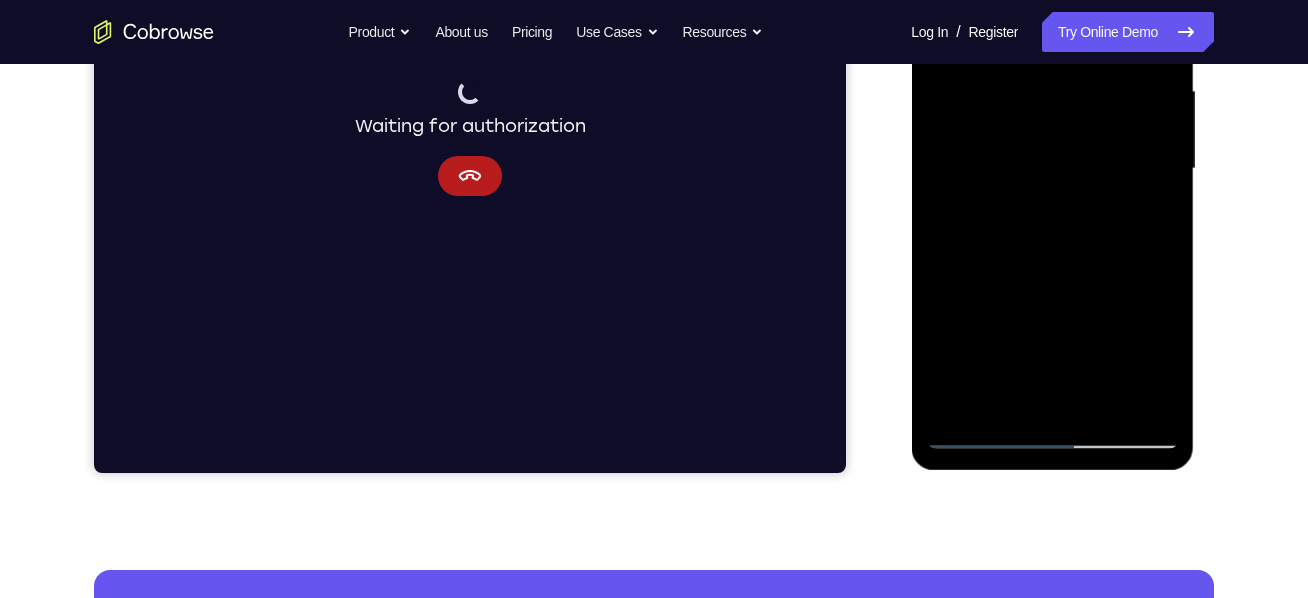scroll, scrollTop: 463, scrollLeft: 0, axis: vertical 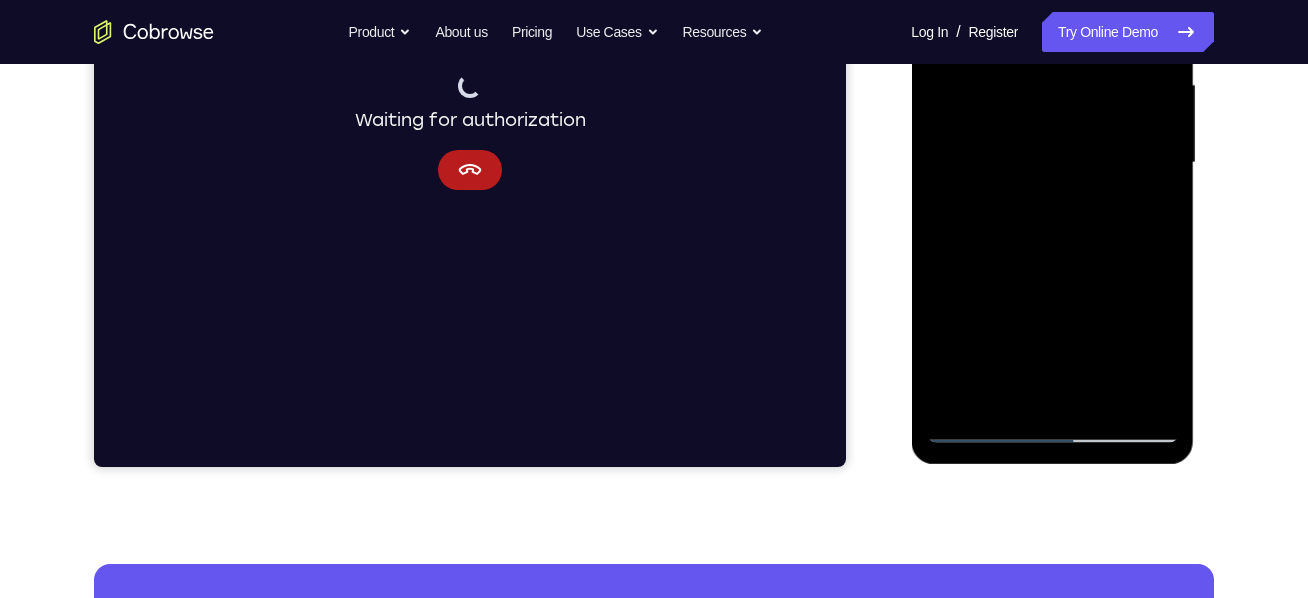 click at bounding box center (1052, 163) 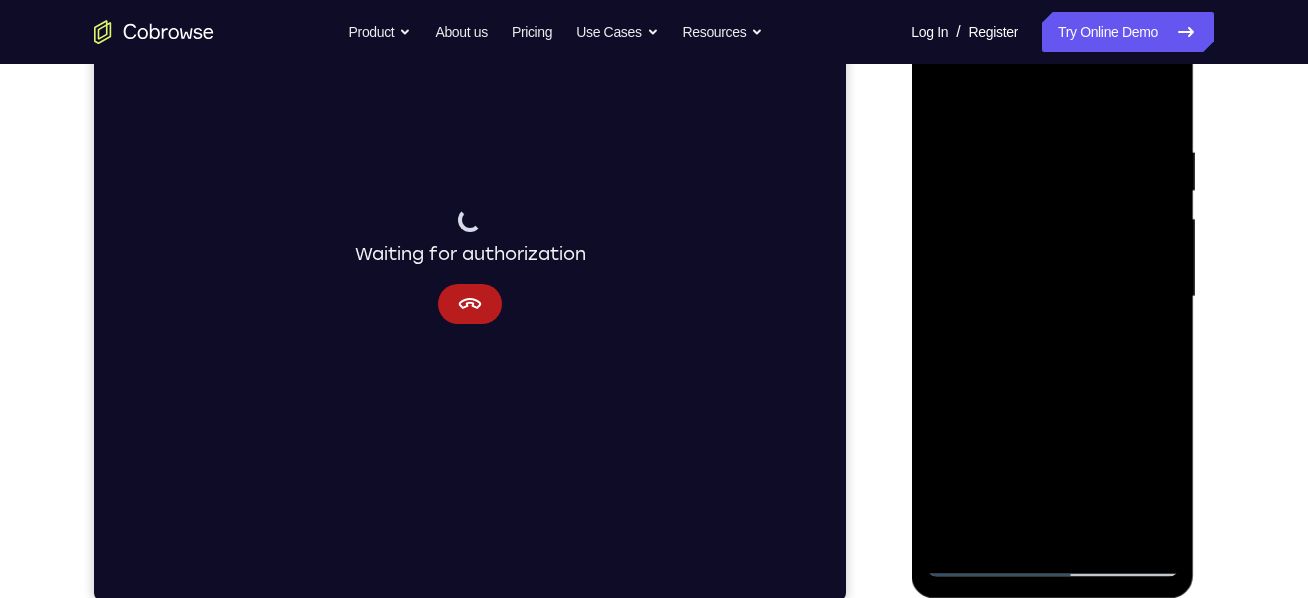 scroll, scrollTop: 328, scrollLeft: 0, axis: vertical 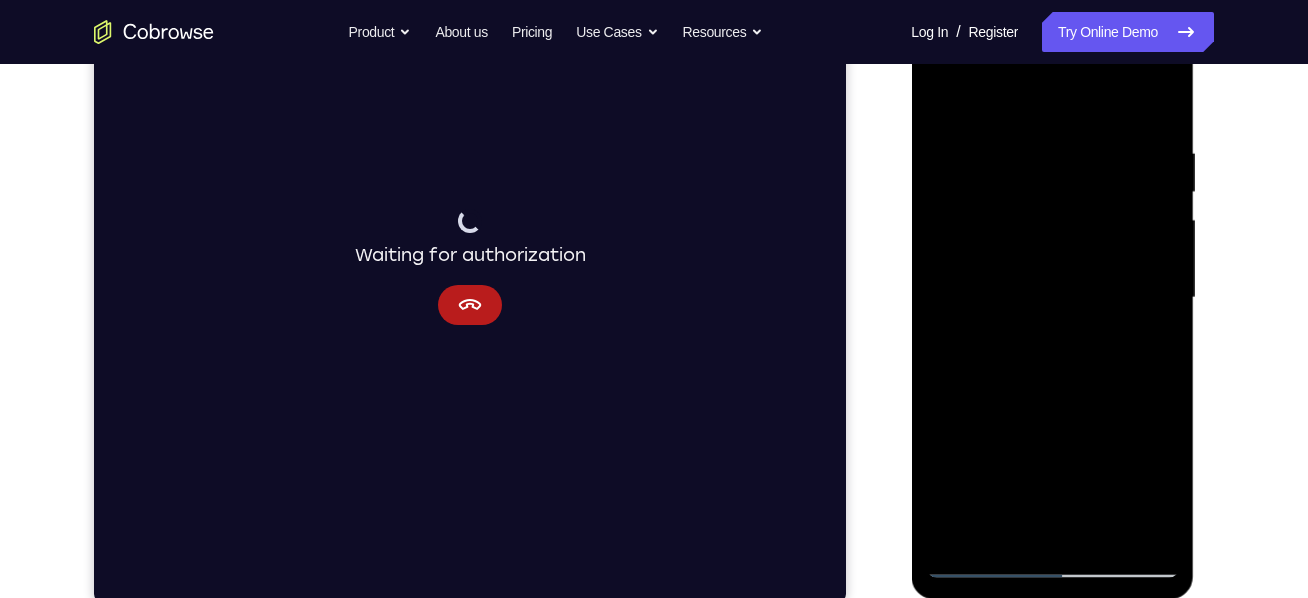 drag, startPoint x: 1047, startPoint y: 381, endPoint x: 1041, endPoint y: 261, distance: 120.14991 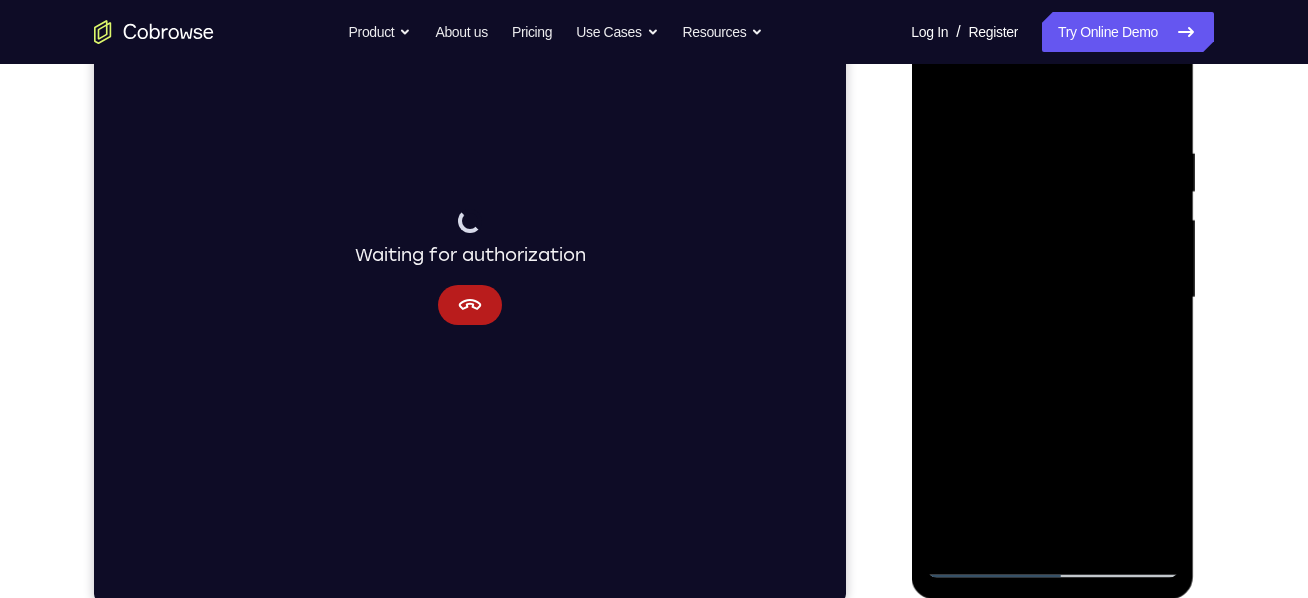 drag, startPoint x: 1044, startPoint y: 374, endPoint x: 1018, endPoint y: 119, distance: 256.32205 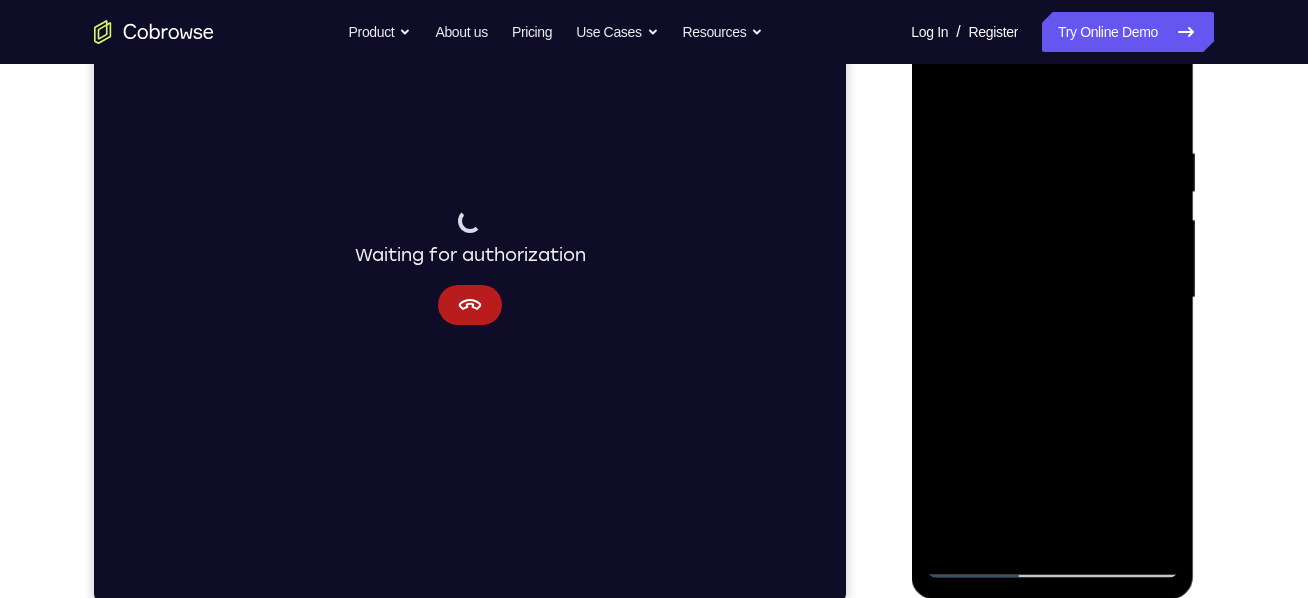 drag, startPoint x: 1010, startPoint y: 359, endPoint x: 987, endPoint y: 244, distance: 117.27745 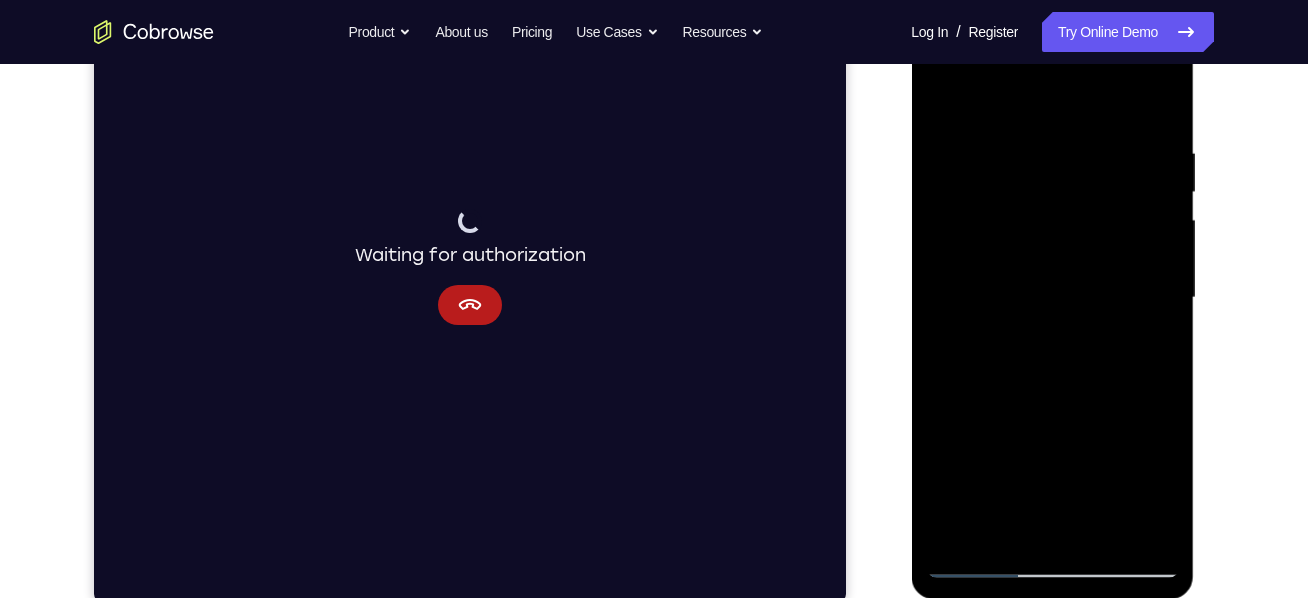 drag, startPoint x: 1013, startPoint y: 343, endPoint x: 1025, endPoint y: 232, distance: 111.64677 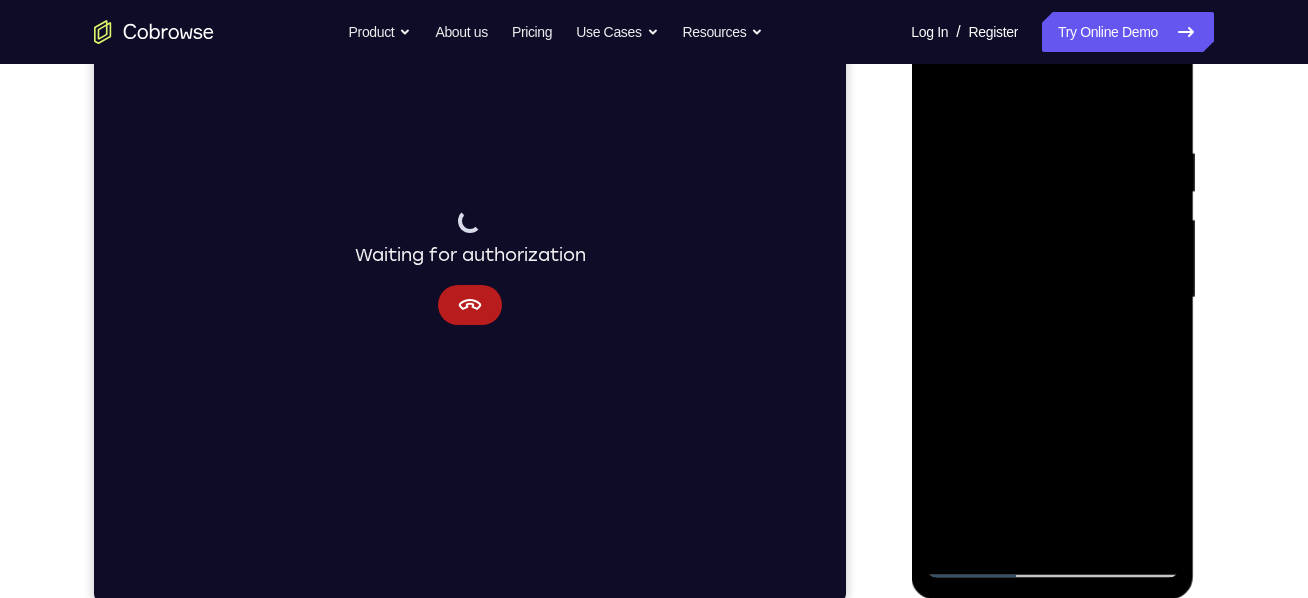 drag, startPoint x: 1048, startPoint y: 362, endPoint x: 1054, endPoint y: 195, distance: 167.10774 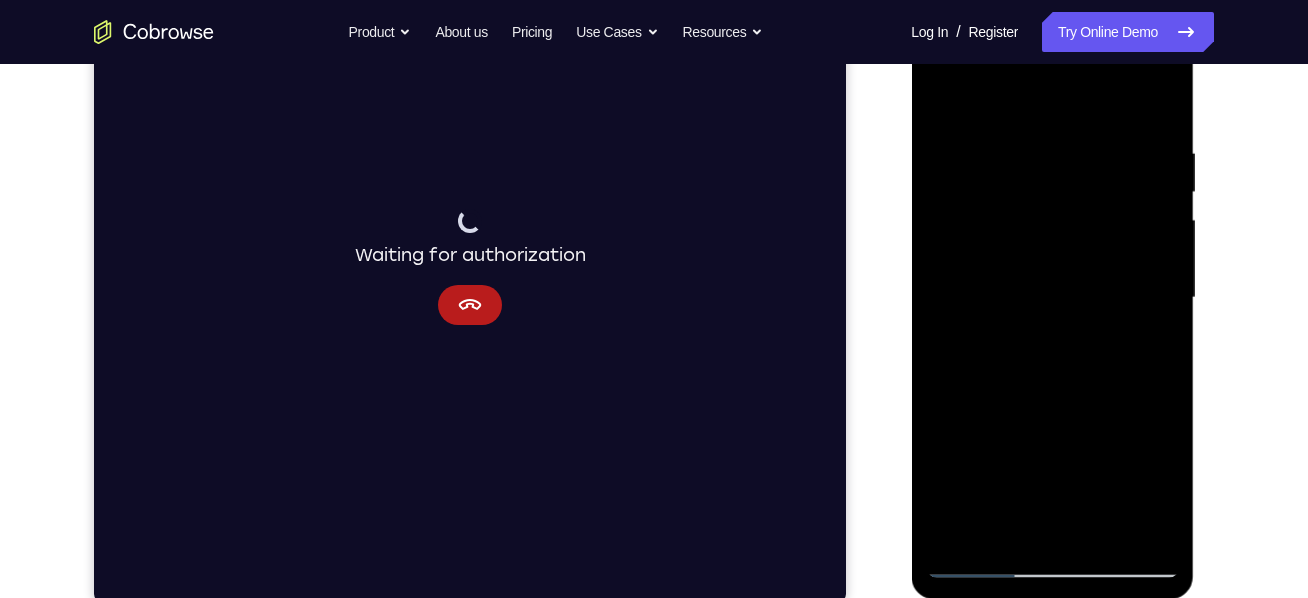 drag, startPoint x: 1047, startPoint y: 349, endPoint x: 1034, endPoint y: -5, distance: 354.23862 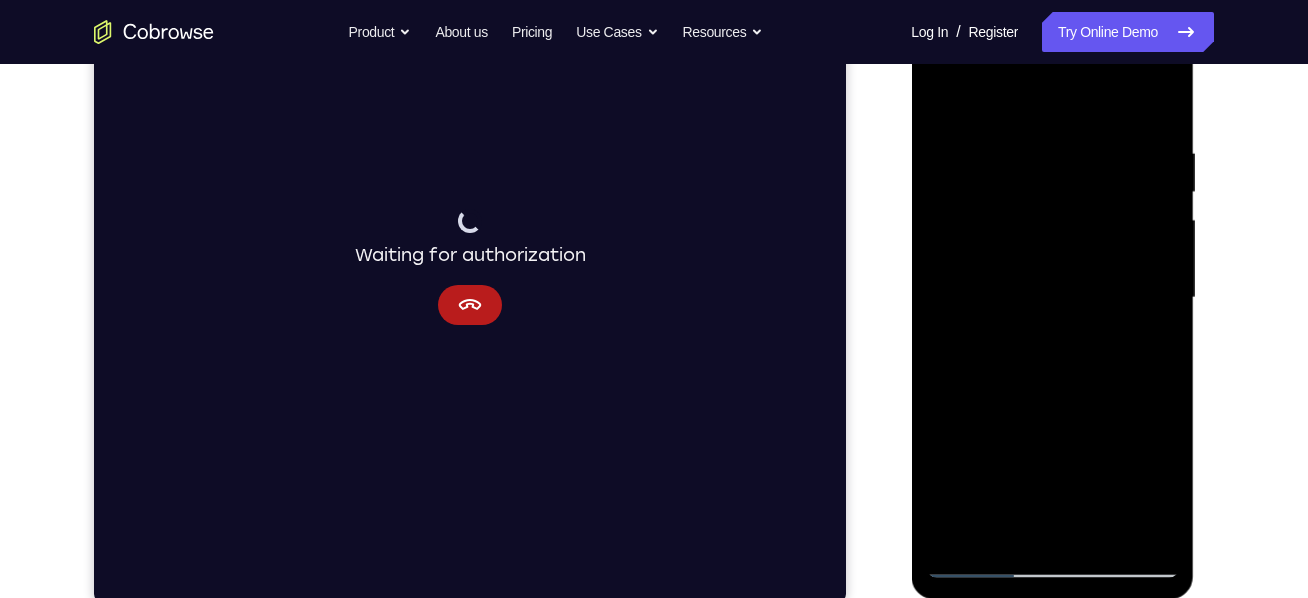 click on "Your Support Agent             Your Customer       Web   iOS   Android                         Next Steps   We’d be happy to give a product demo, answer any technical questions, or share best practices.          Create An Account             Contact Sales" at bounding box center [654, 395] 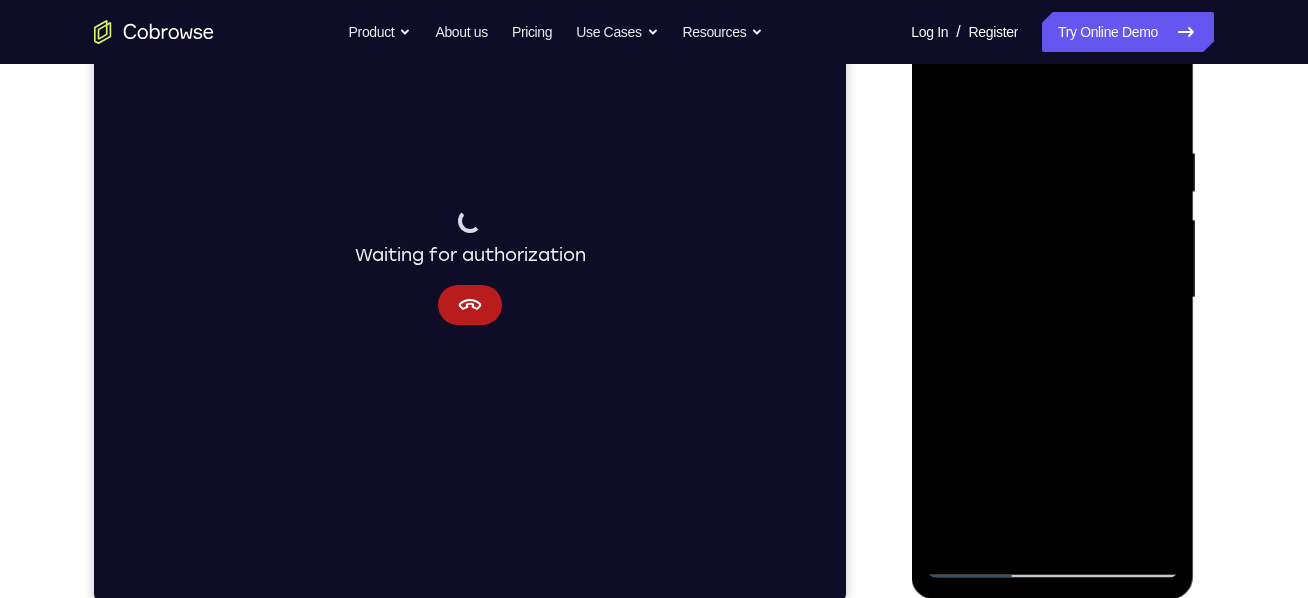 drag, startPoint x: 1037, startPoint y: 351, endPoint x: 1031, endPoint y: 219, distance: 132.13629 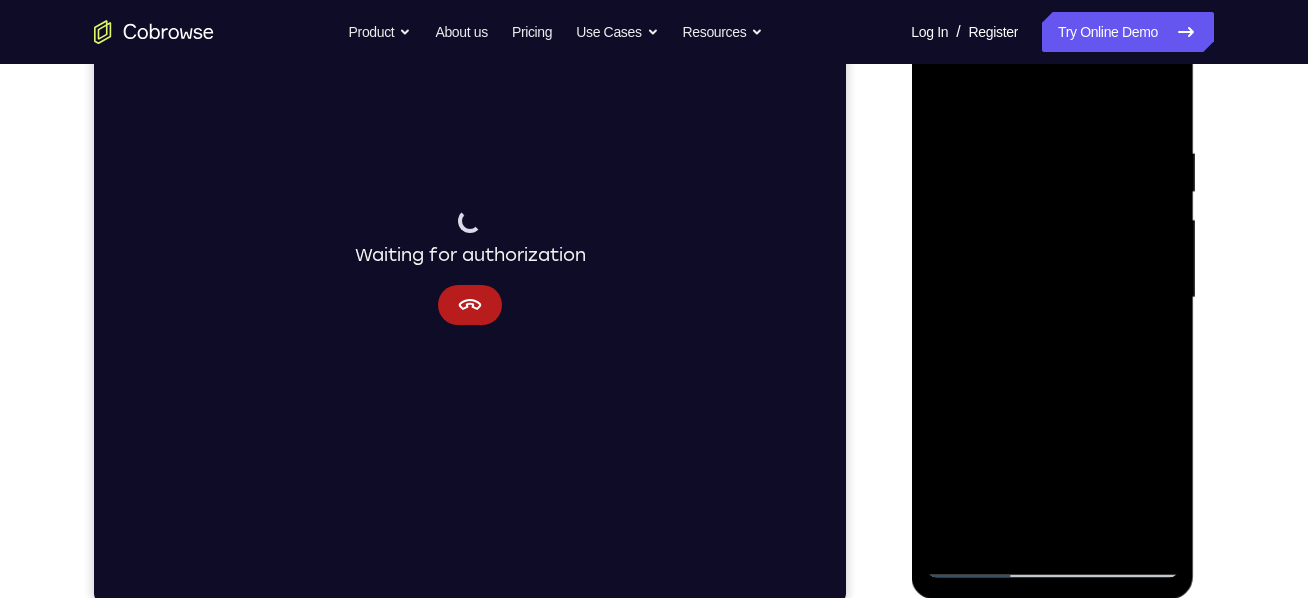 click at bounding box center [1052, 298] 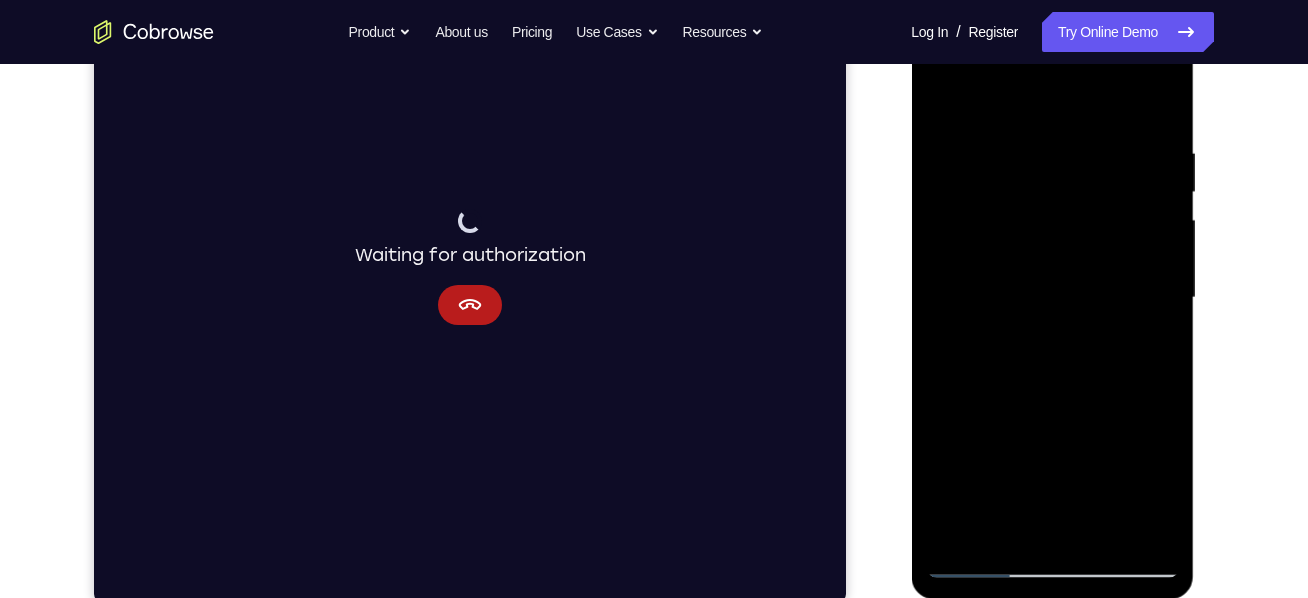 click at bounding box center [1052, 298] 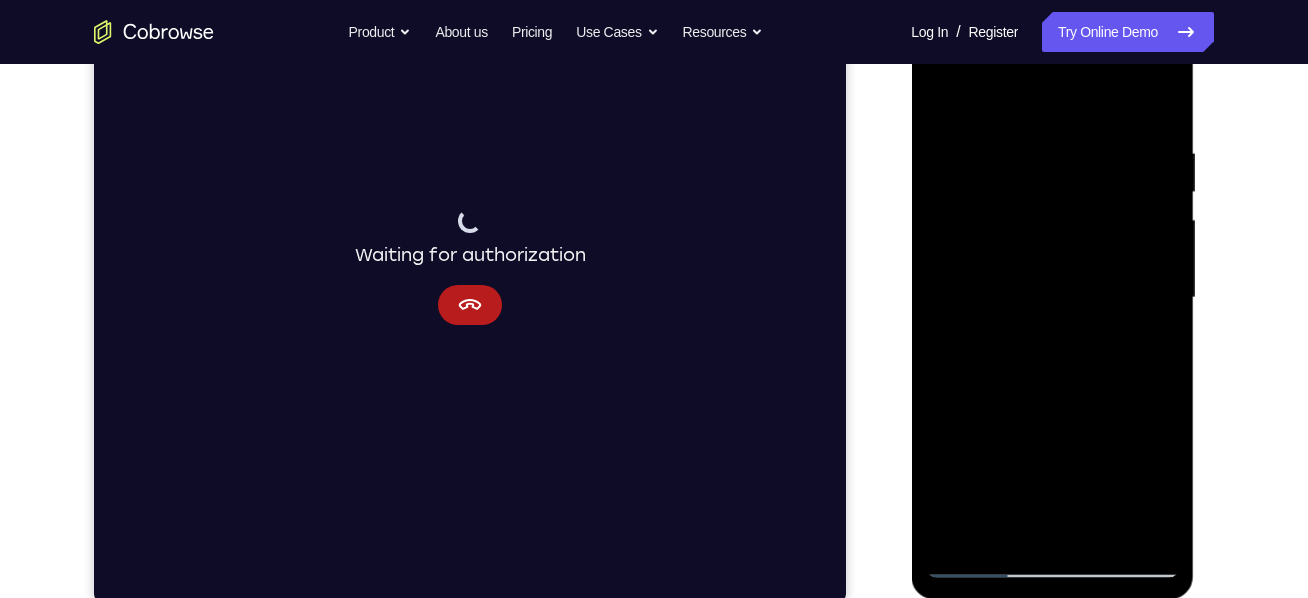 click at bounding box center [1052, 298] 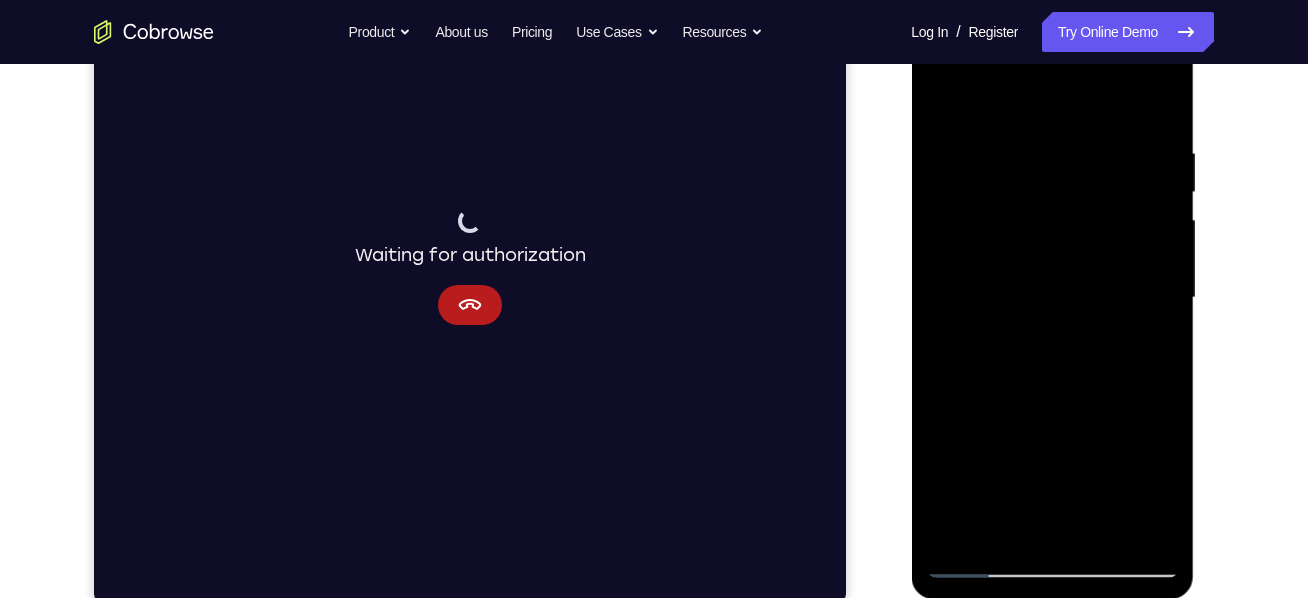 drag, startPoint x: 1048, startPoint y: 298, endPoint x: 1035, endPoint y: 158, distance: 140.60228 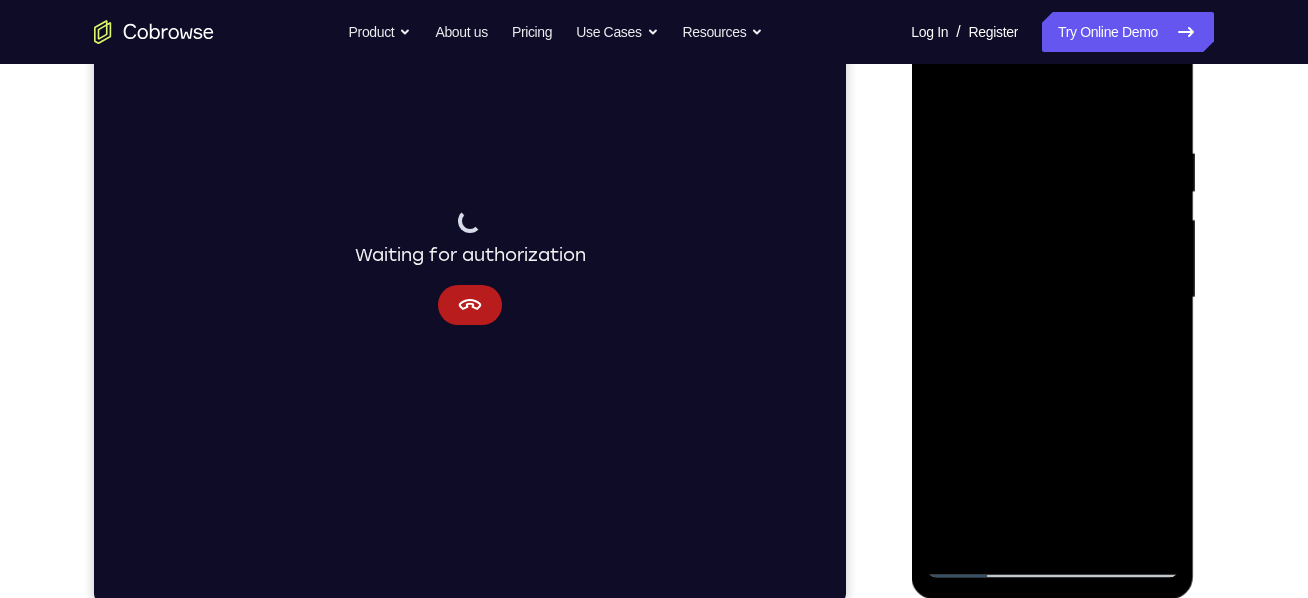 click at bounding box center (1052, 298) 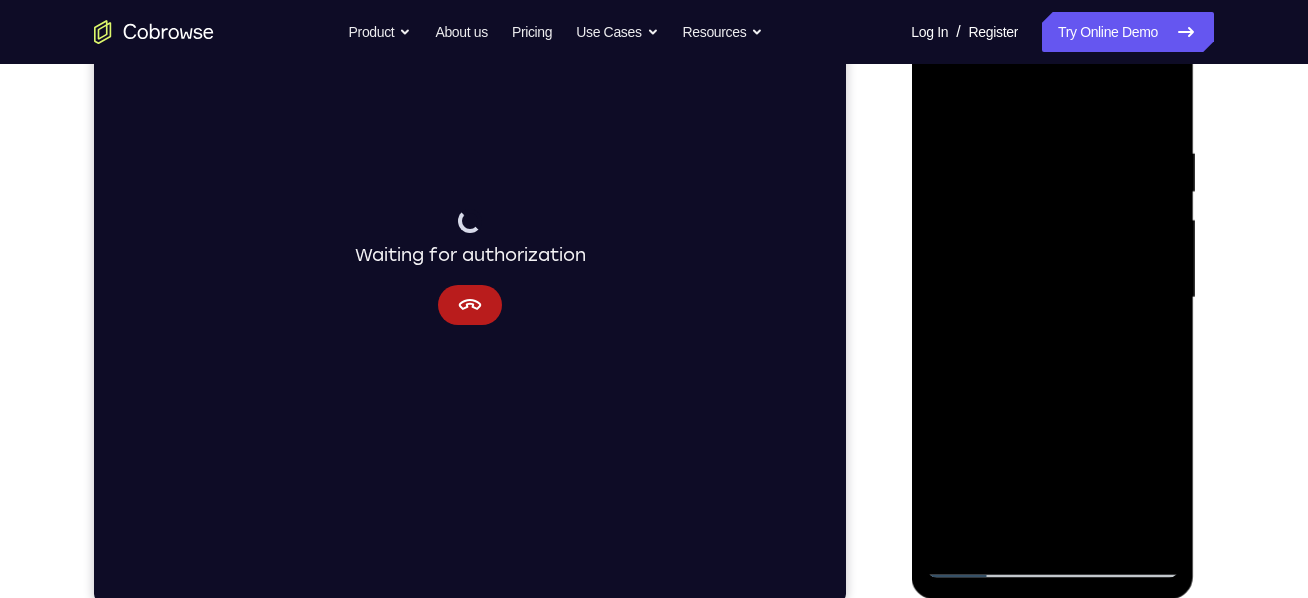 click at bounding box center (1052, 298) 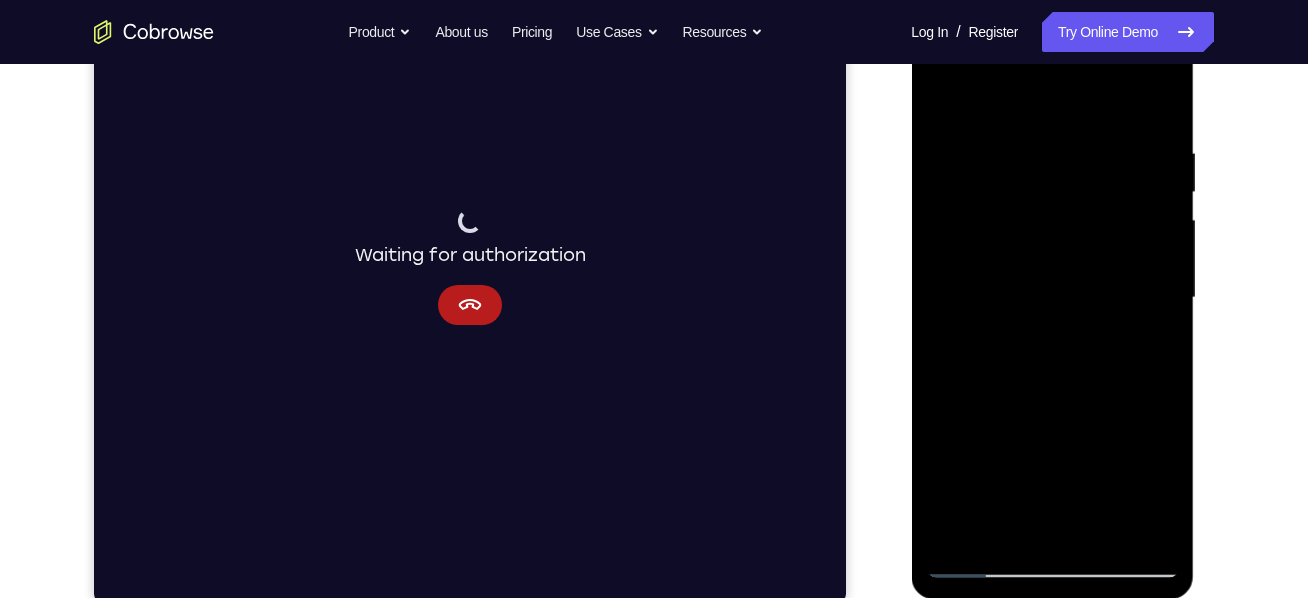 click at bounding box center [1052, 298] 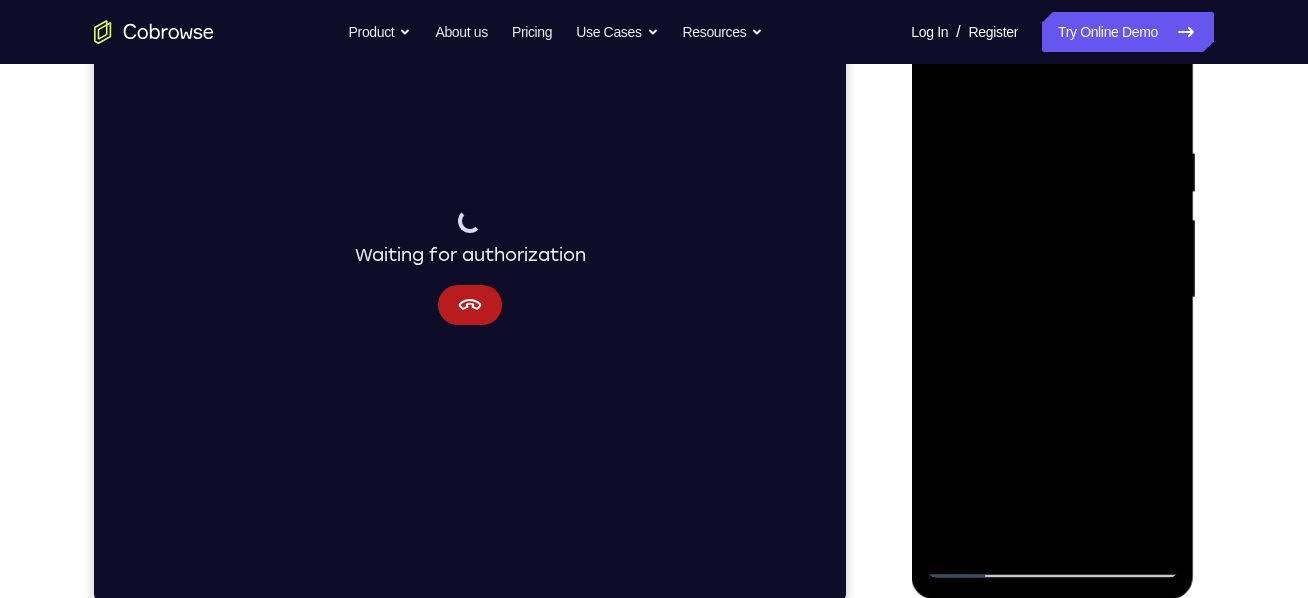 click at bounding box center (1052, 298) 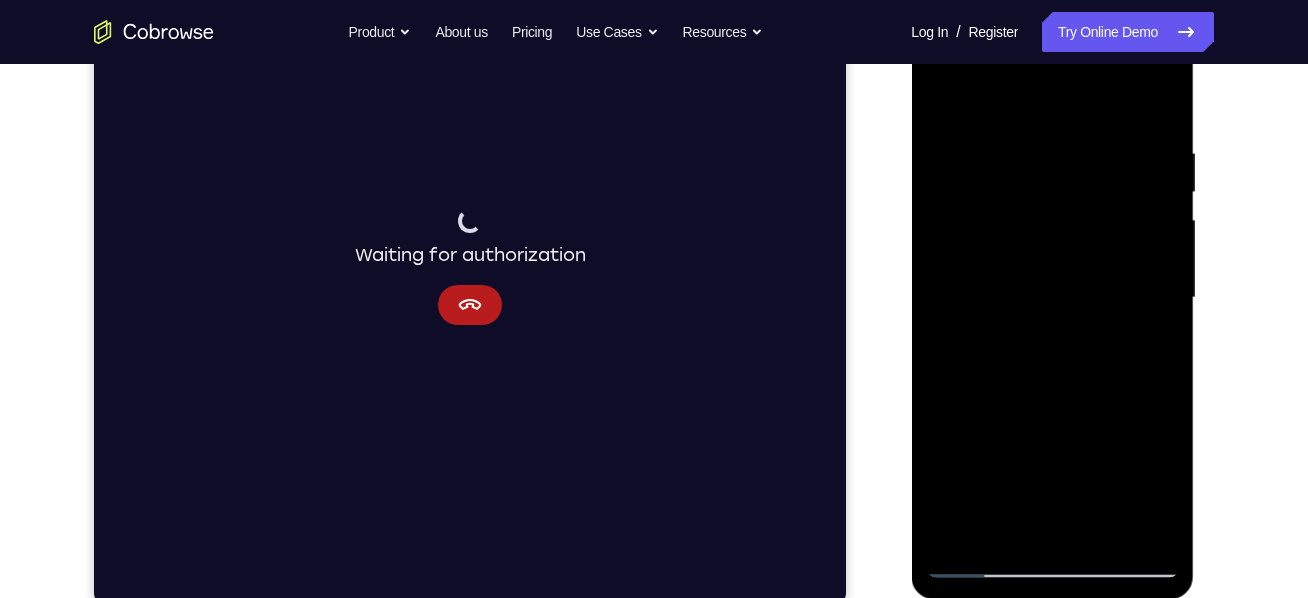 click at bounding box center [1052, 298] 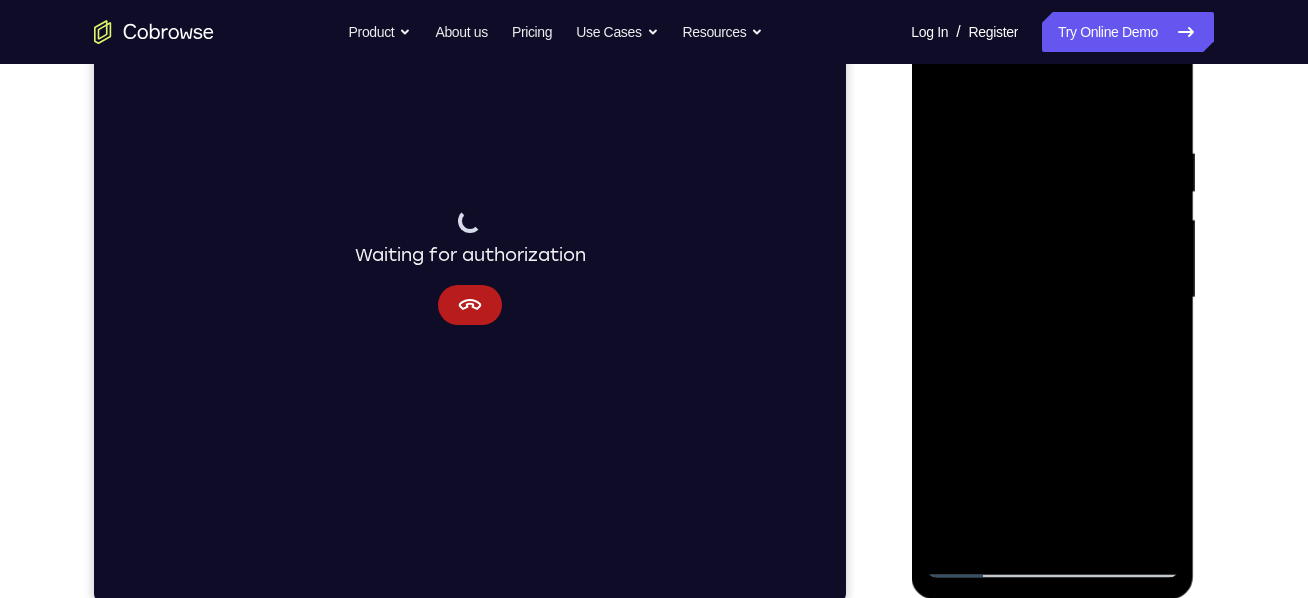 click at bounding box center (1052, 298) 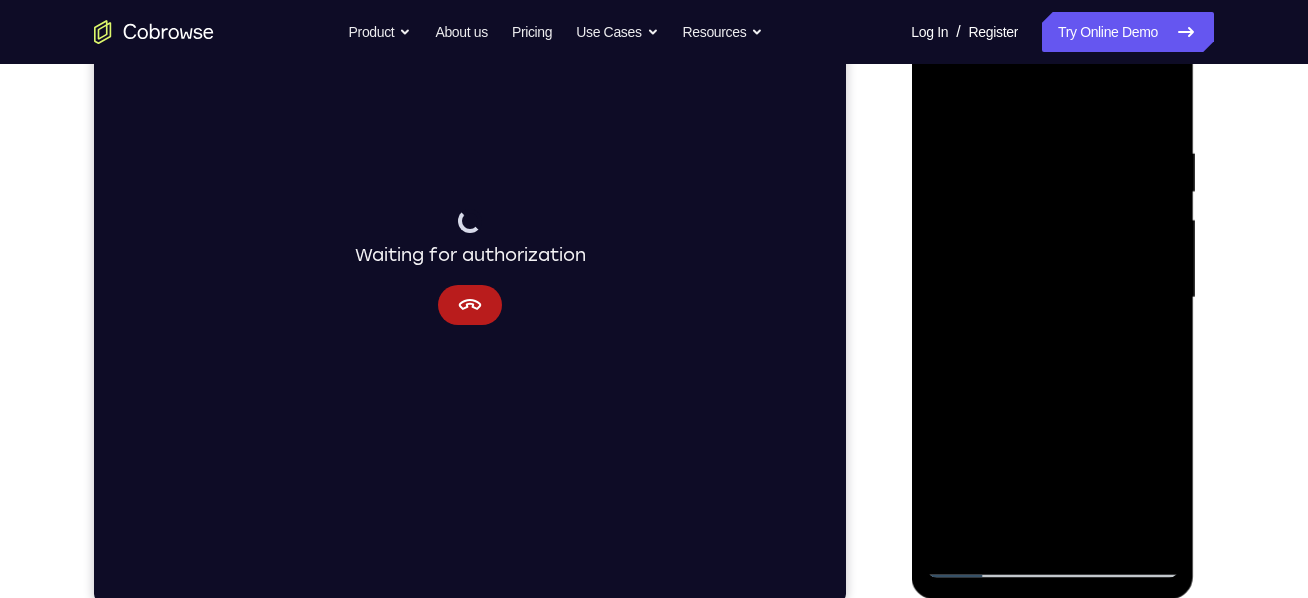 click at bounding box center [1052, 298] 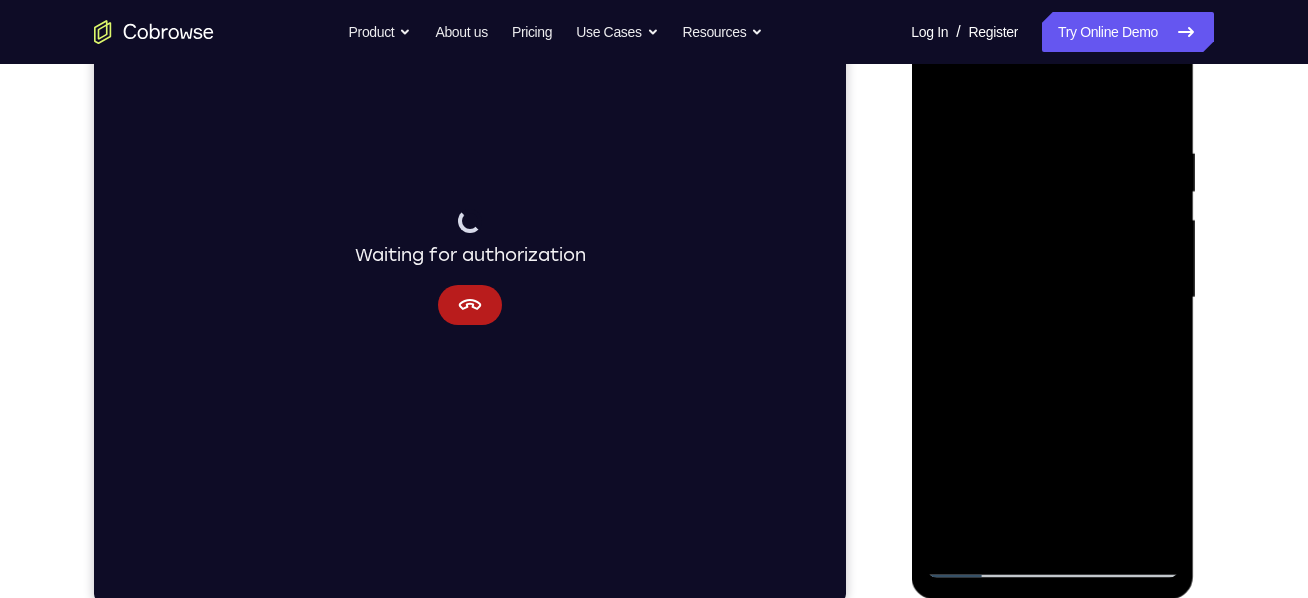 click at bounding box center [1052, 298] 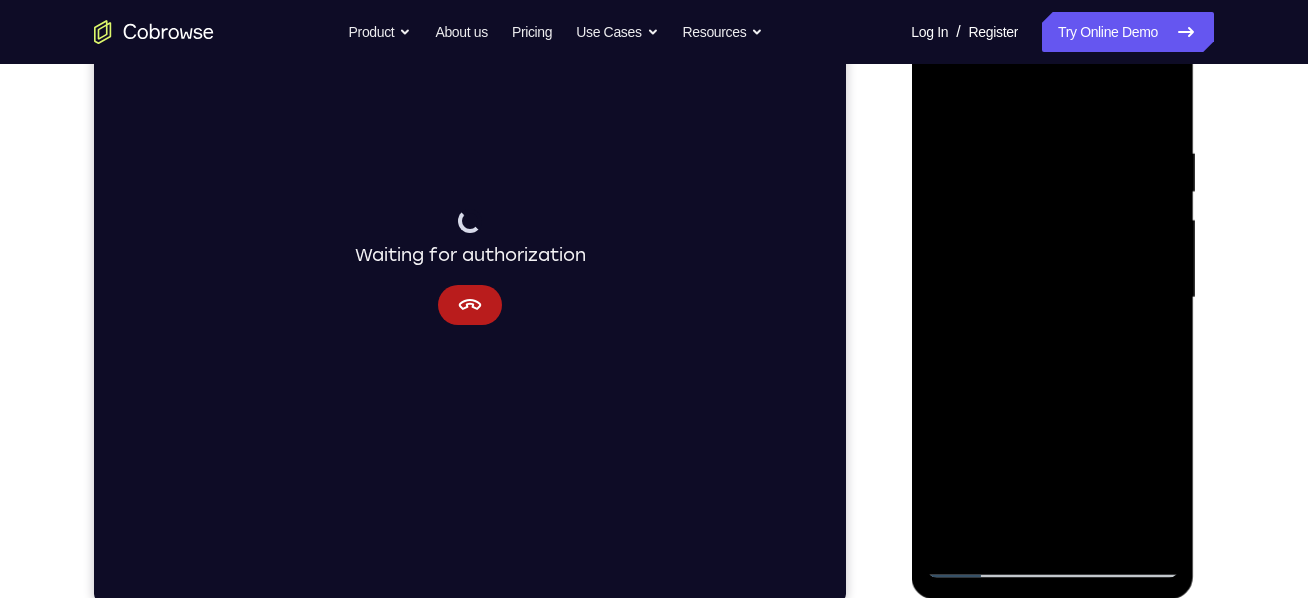 click at bounding box center [1052, 298] 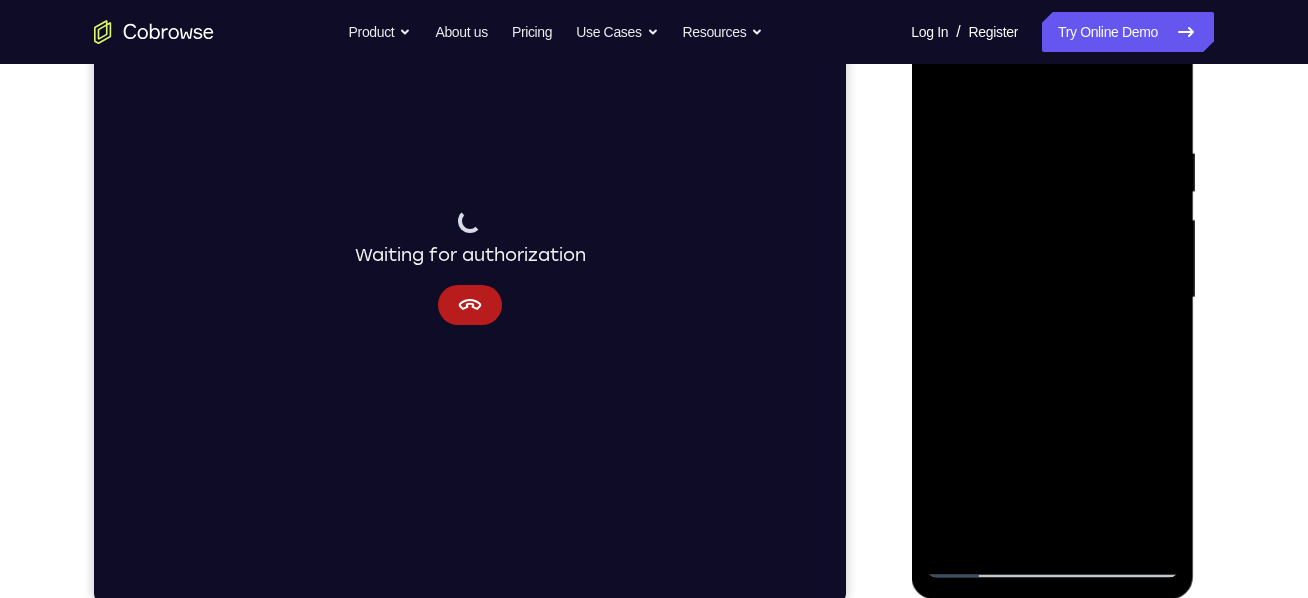 click at bounding box center [1052, 298] 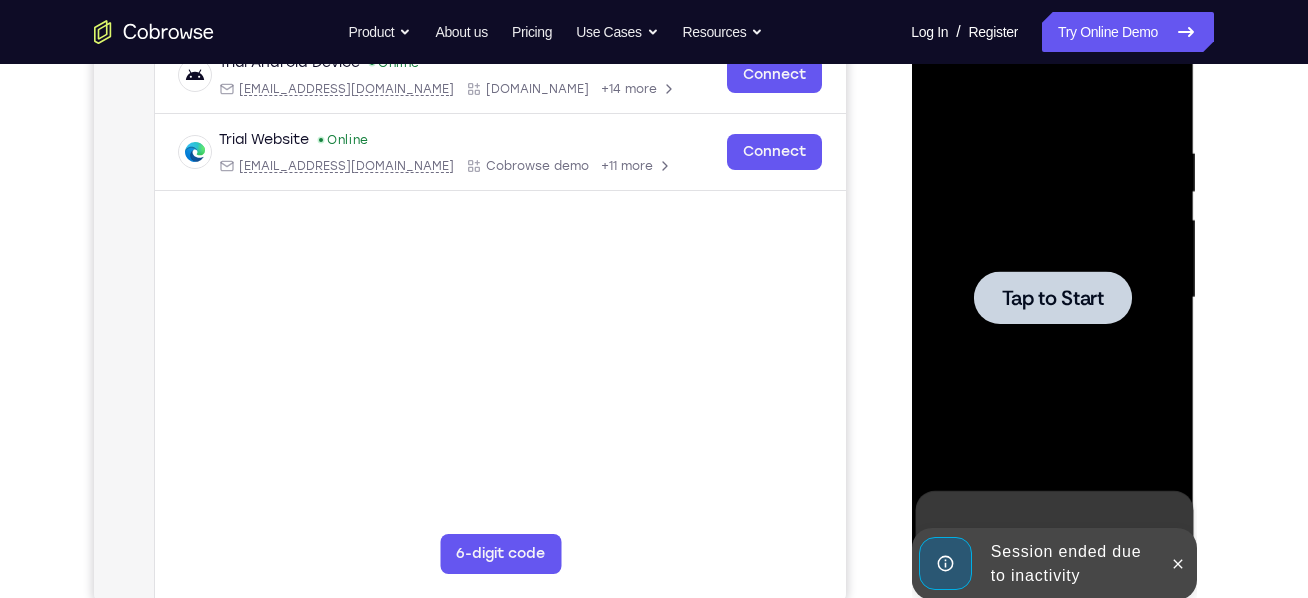 click on "Tap to Start" at bounding box center (1052, 298) 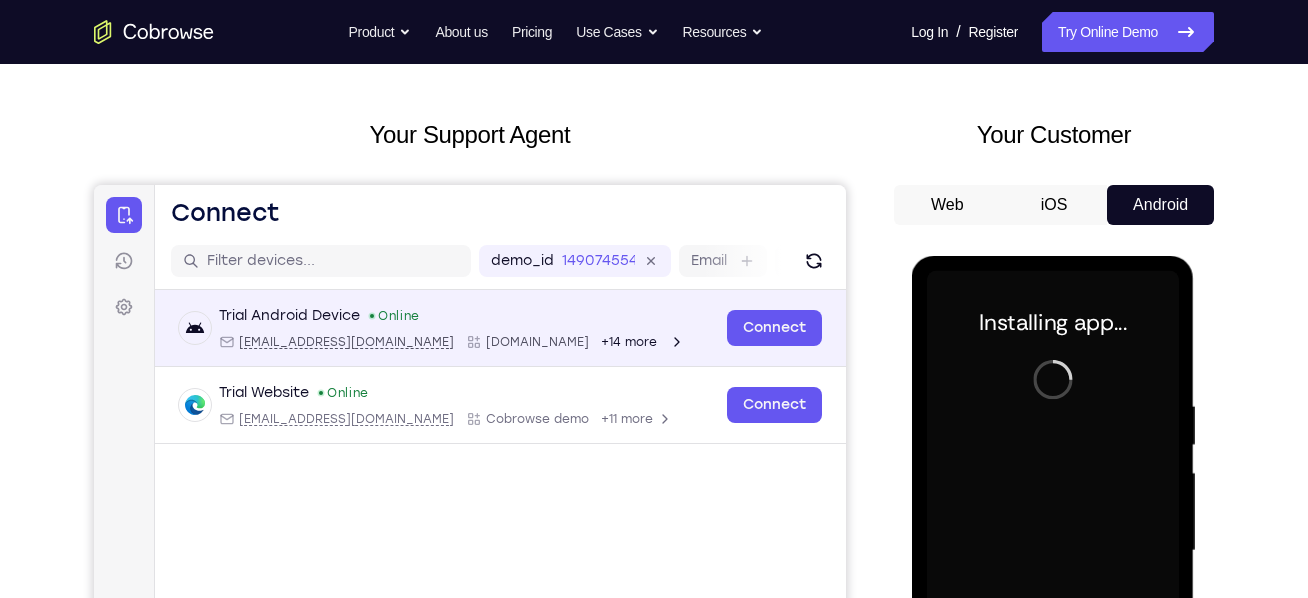 scroll, scrollTop: 72, scrollLeft: 0, axis: vertical 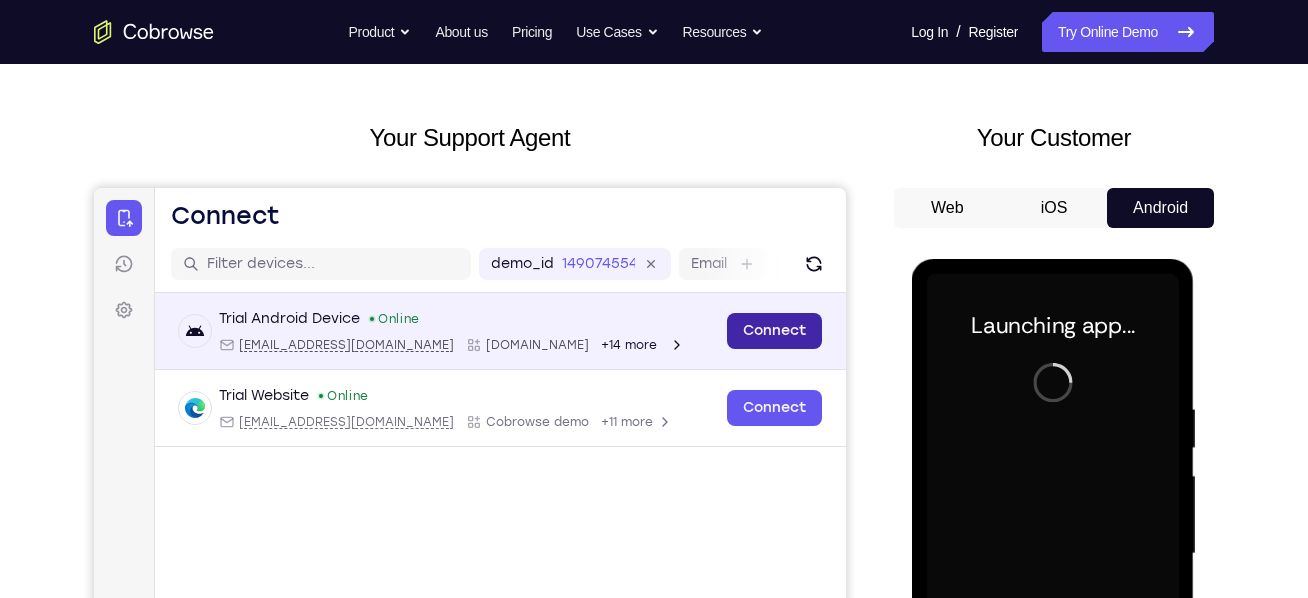 click on "Connect" at bounding box center (774, 331) 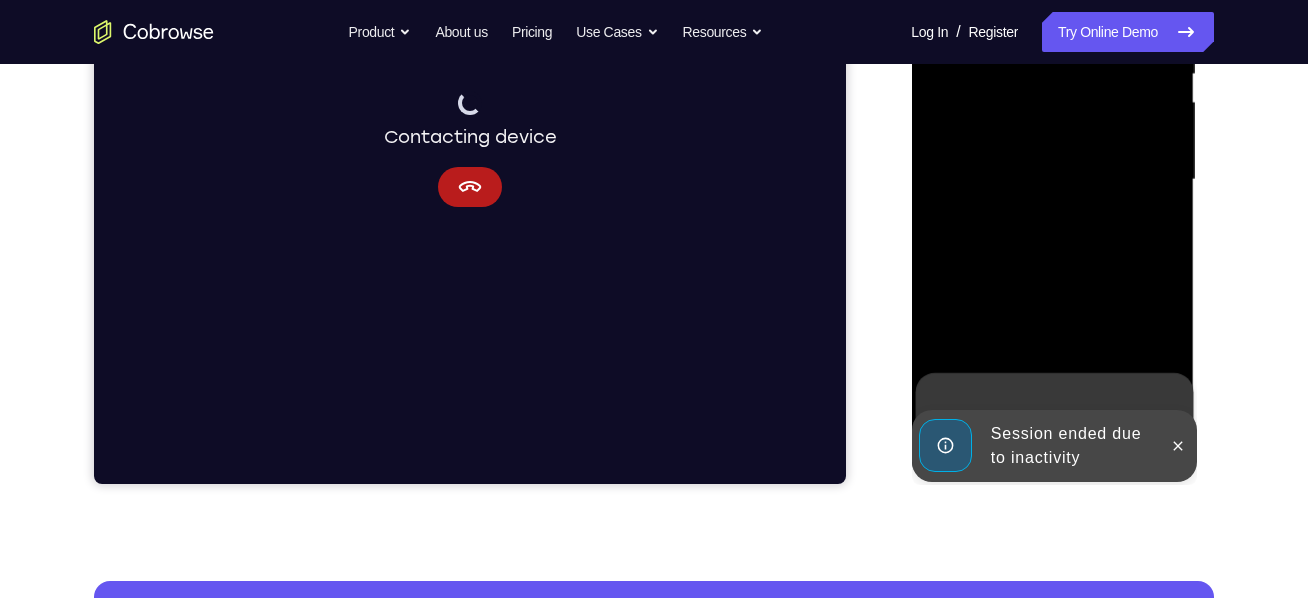 scroll, scrollTop: 448, scrollLeft: 0, axis: vertical 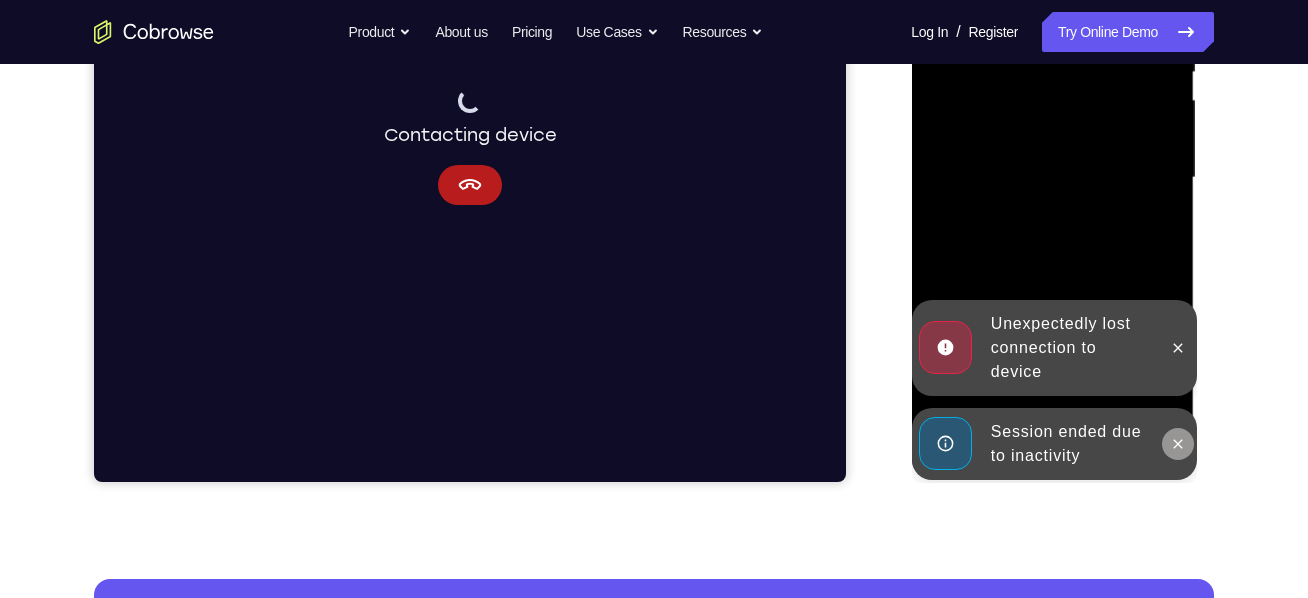 click at bounding box center [1177, 444] 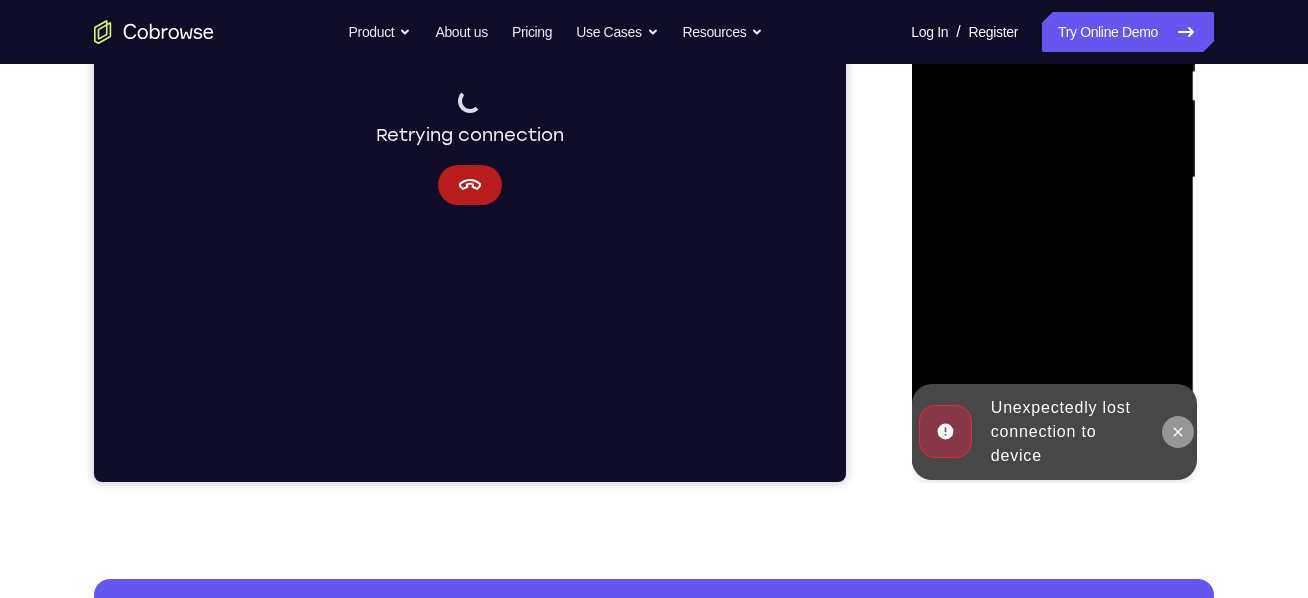 click 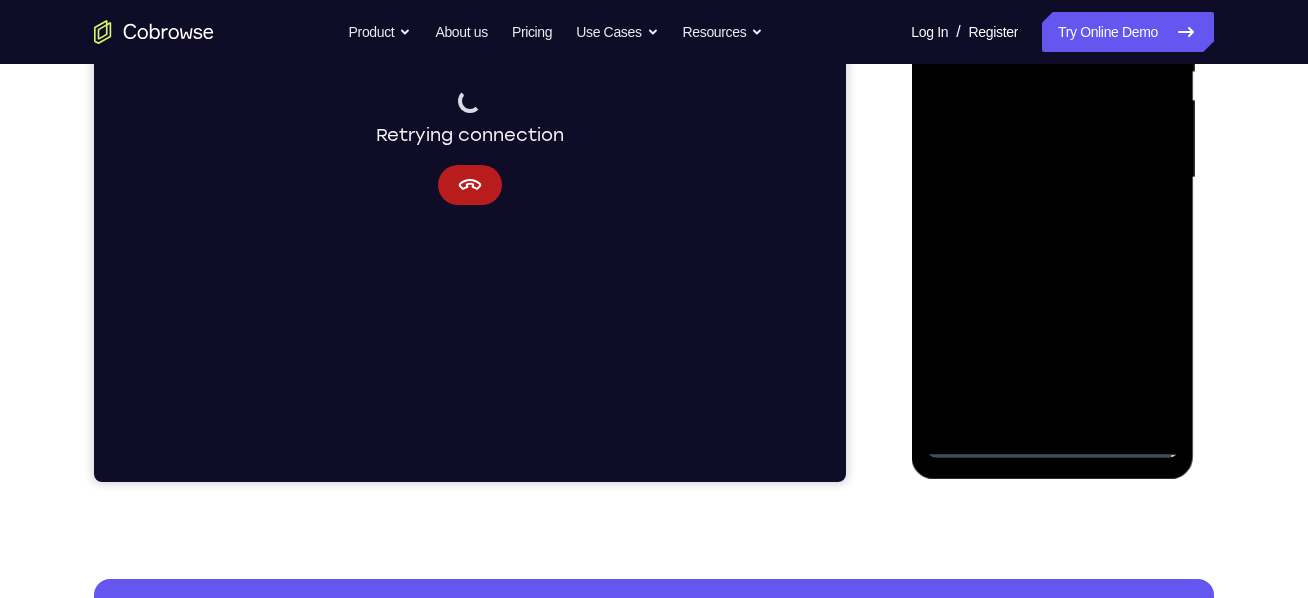 click at bounding box center [1052, 178] 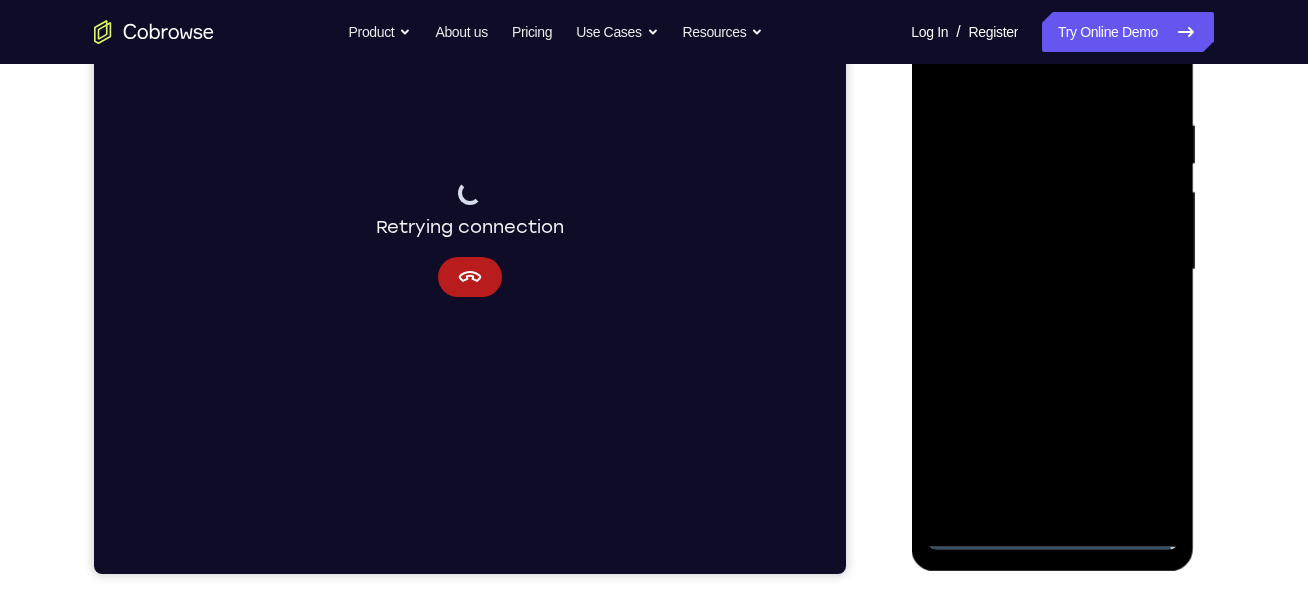 scroll, scrollTop: 354, scrollLeft: 0, axis: vertical 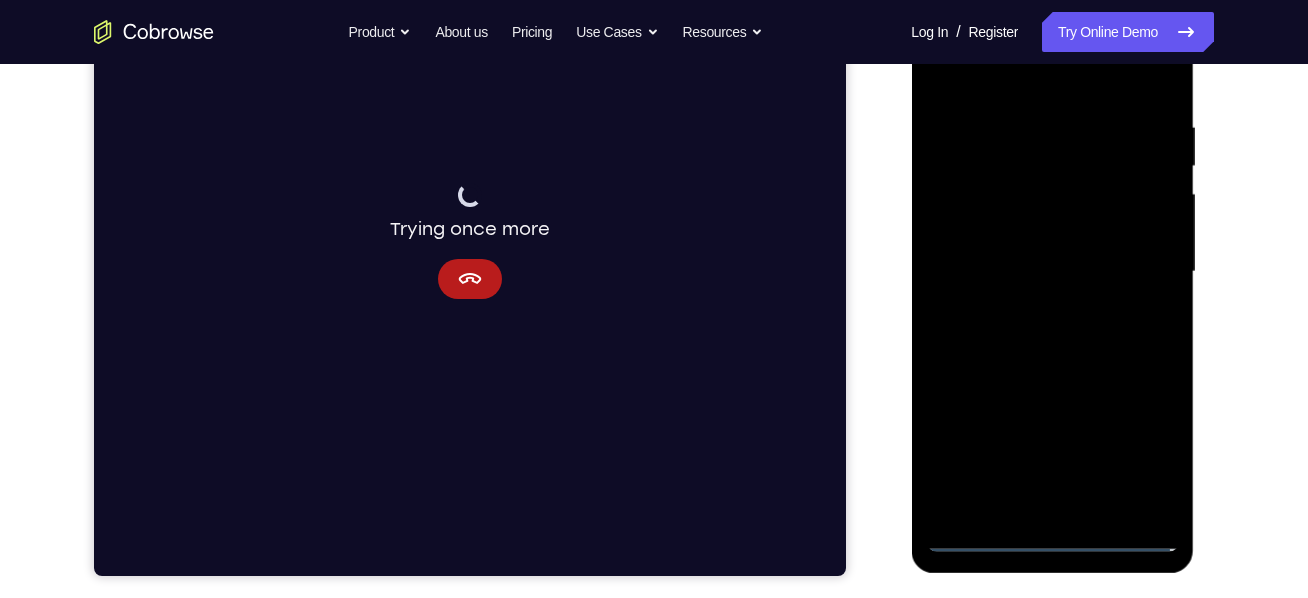 click at bounding box center [1052, 272] 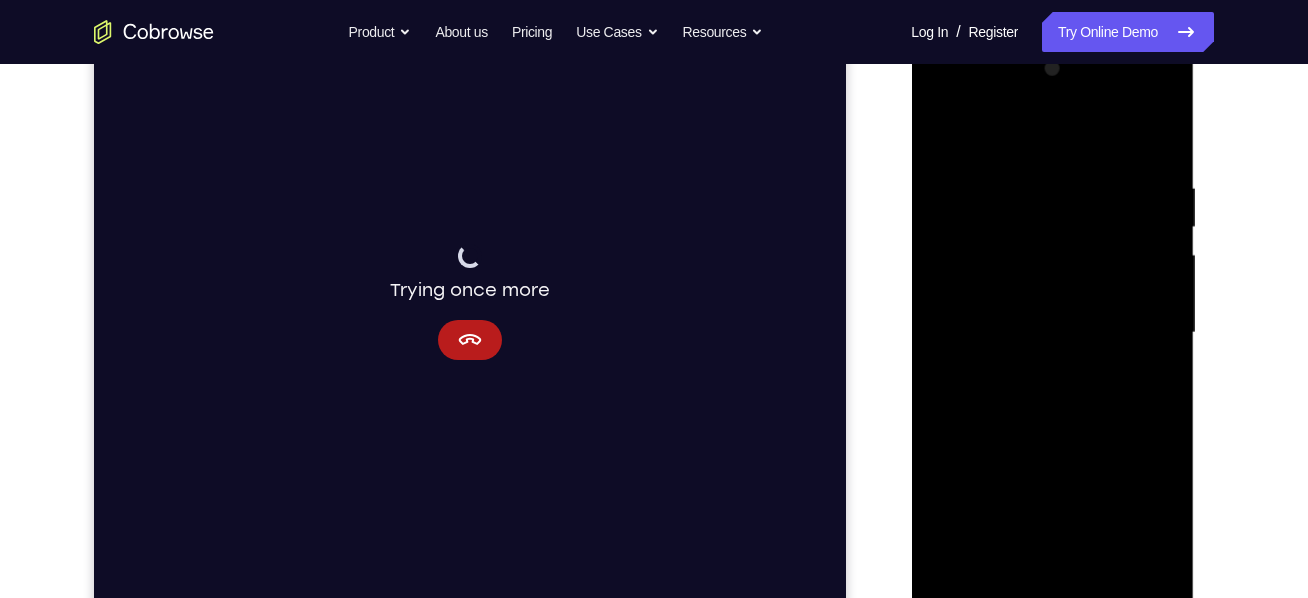 scroll, scrollTop: 290, scrollLeft: 0, axis: vertical 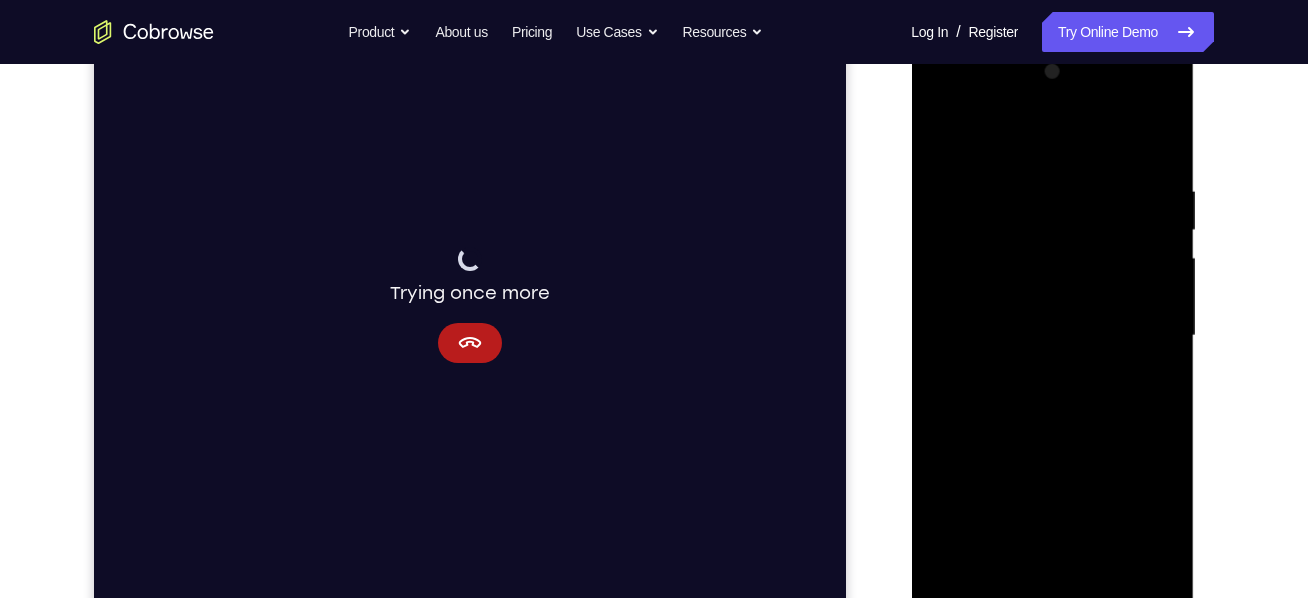 click at bounding box center [1052, 336] 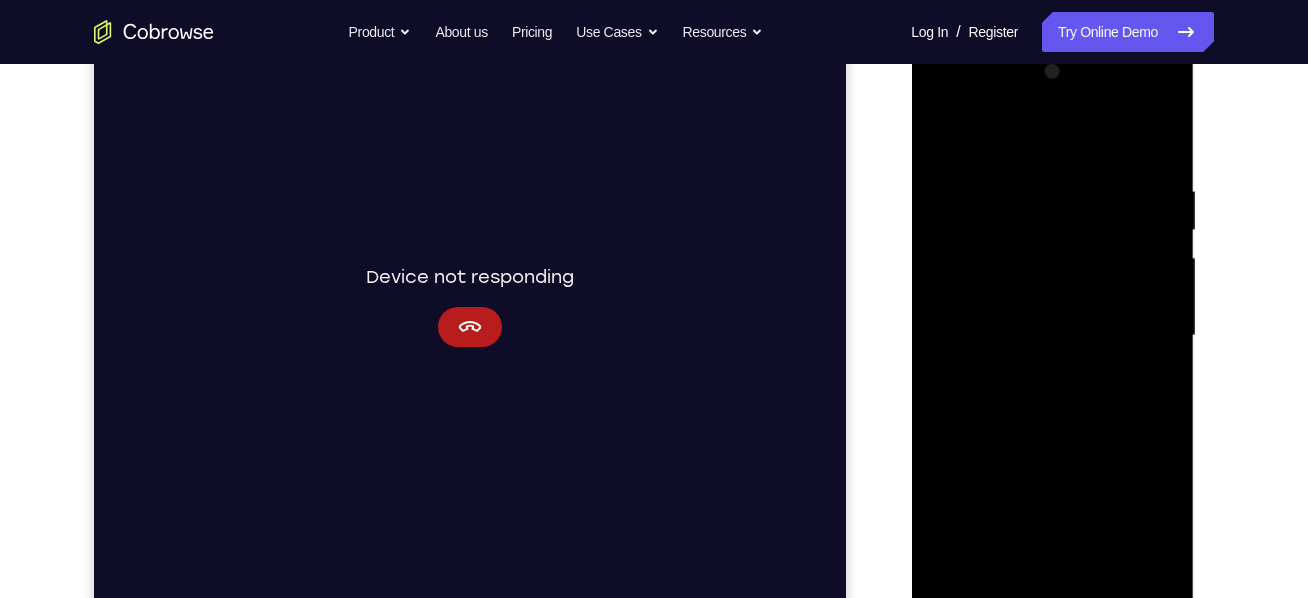 click at bounding box center (1052, 336) 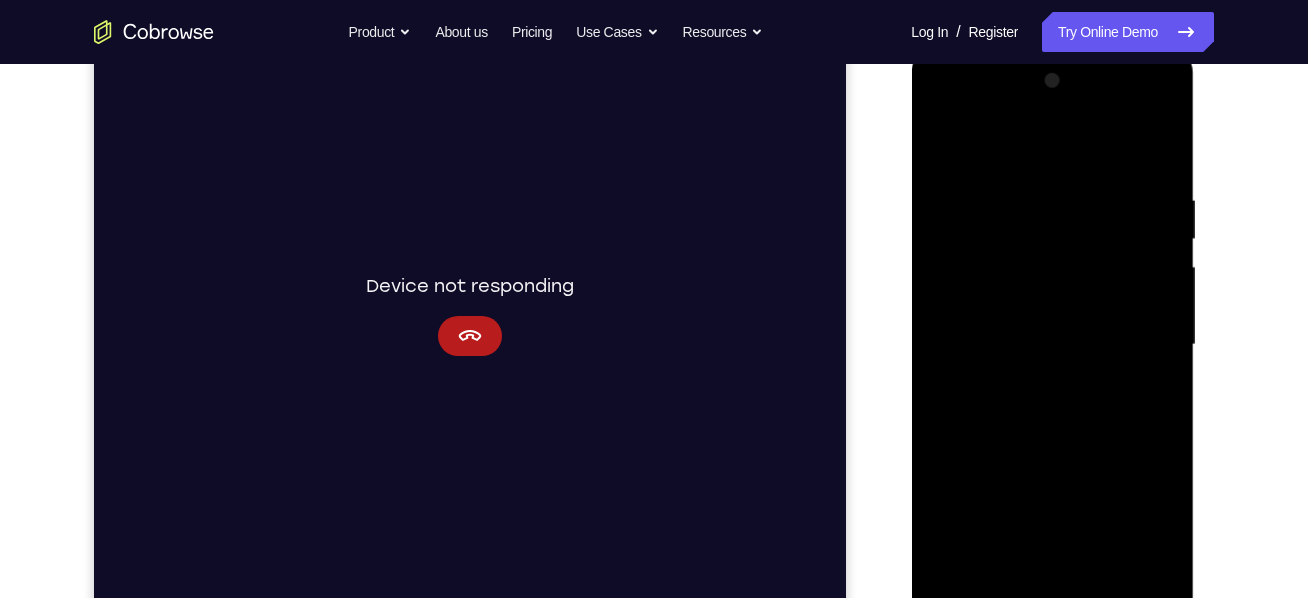 scroll, scrollTop: 280, scrollLeft: 0, axis: vertical 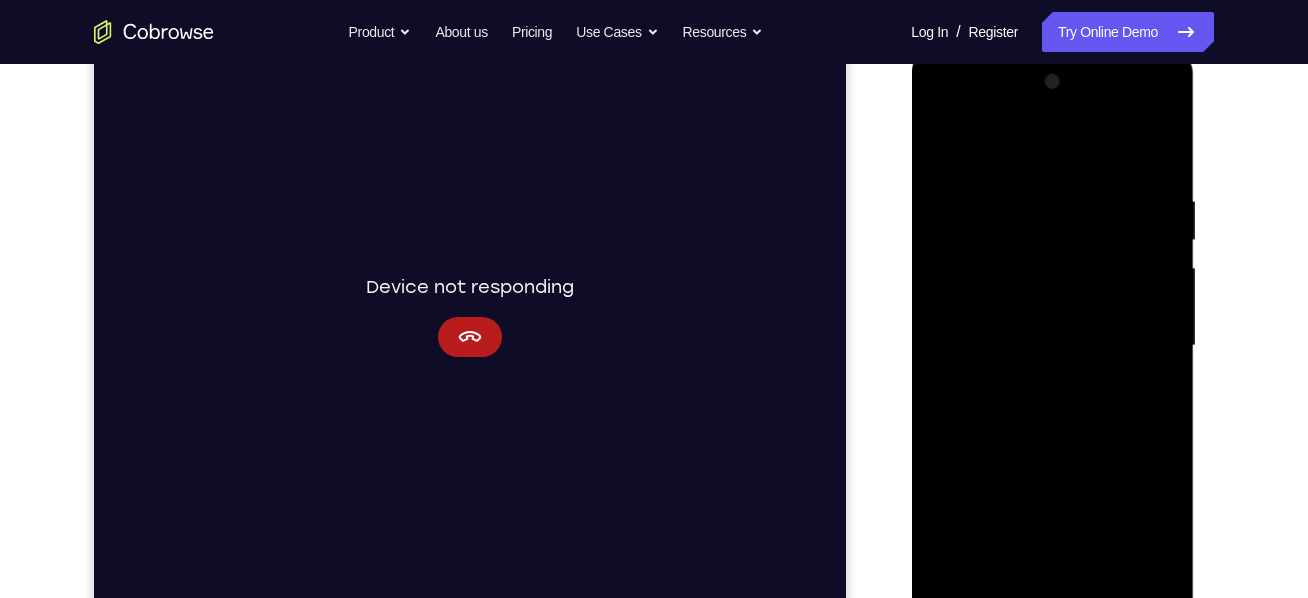 click at bounding box center (1052, 346) 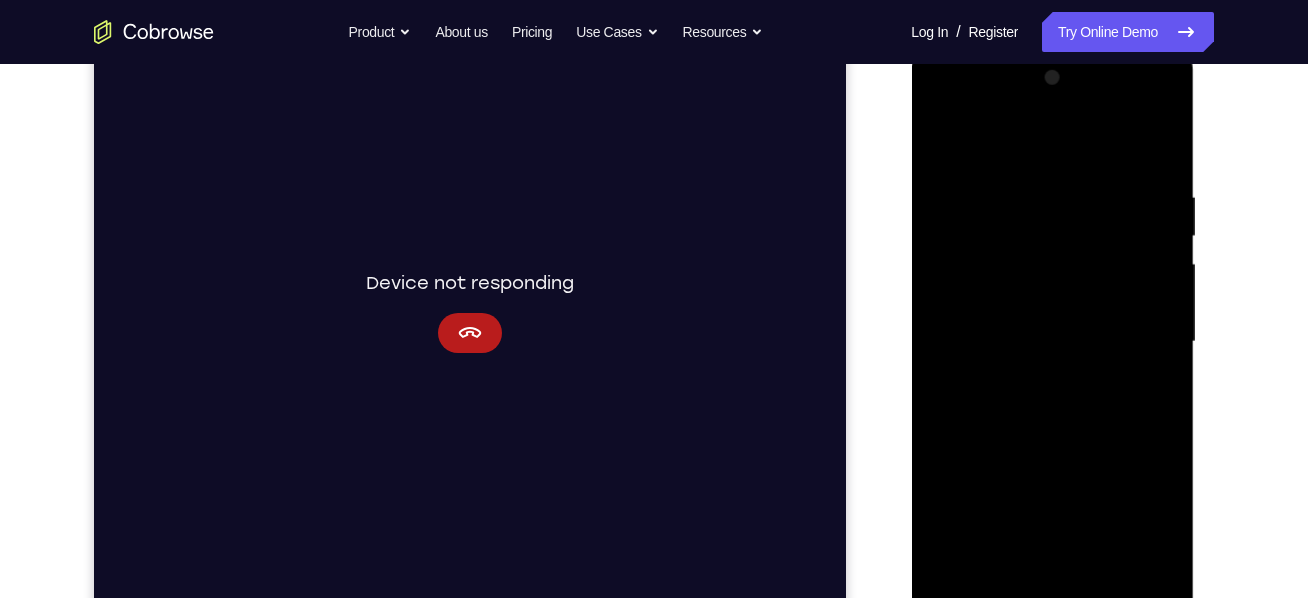 scroll, scrollTop: 283, scrollLeft: 0, axis: vertical 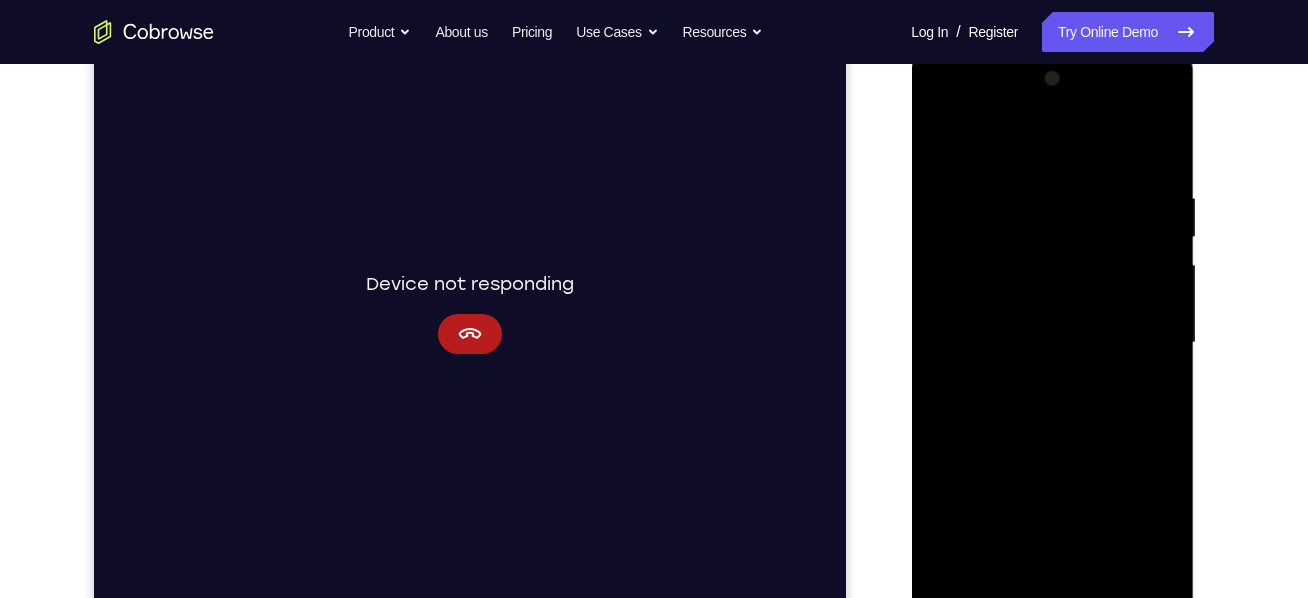click at bounding box center [1052, 343] 